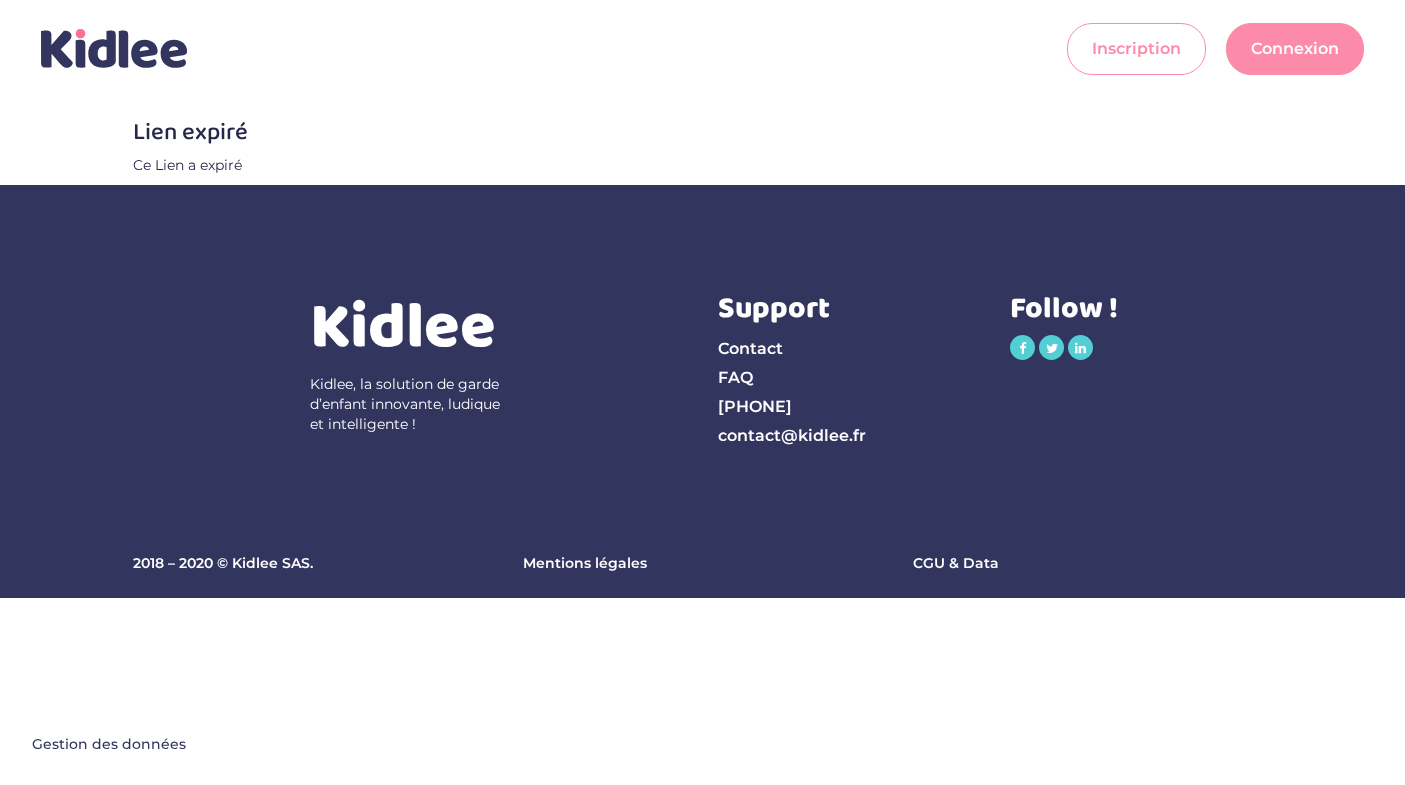scroll, scrollTop: 0, scrollLeft: 0, axis: both 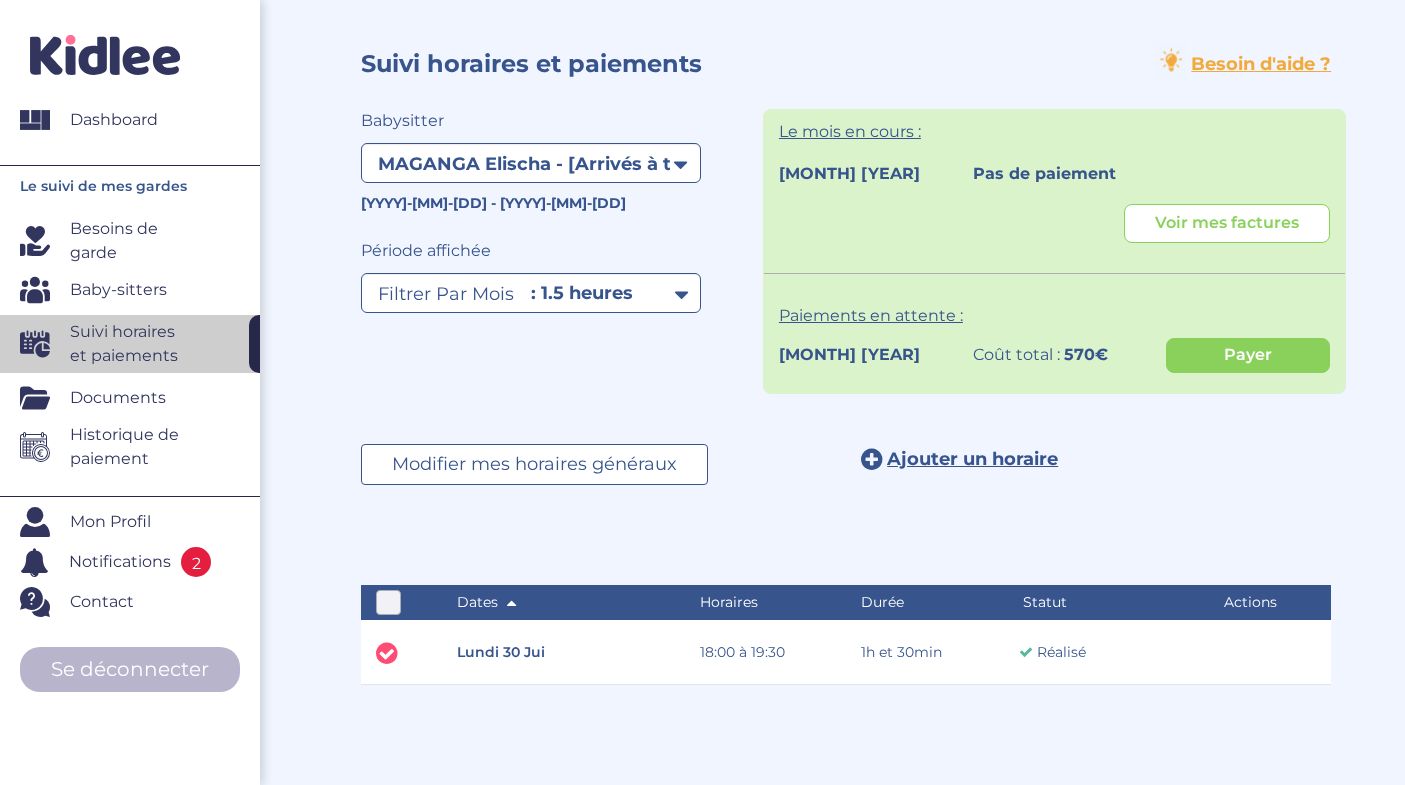 select on "2026" 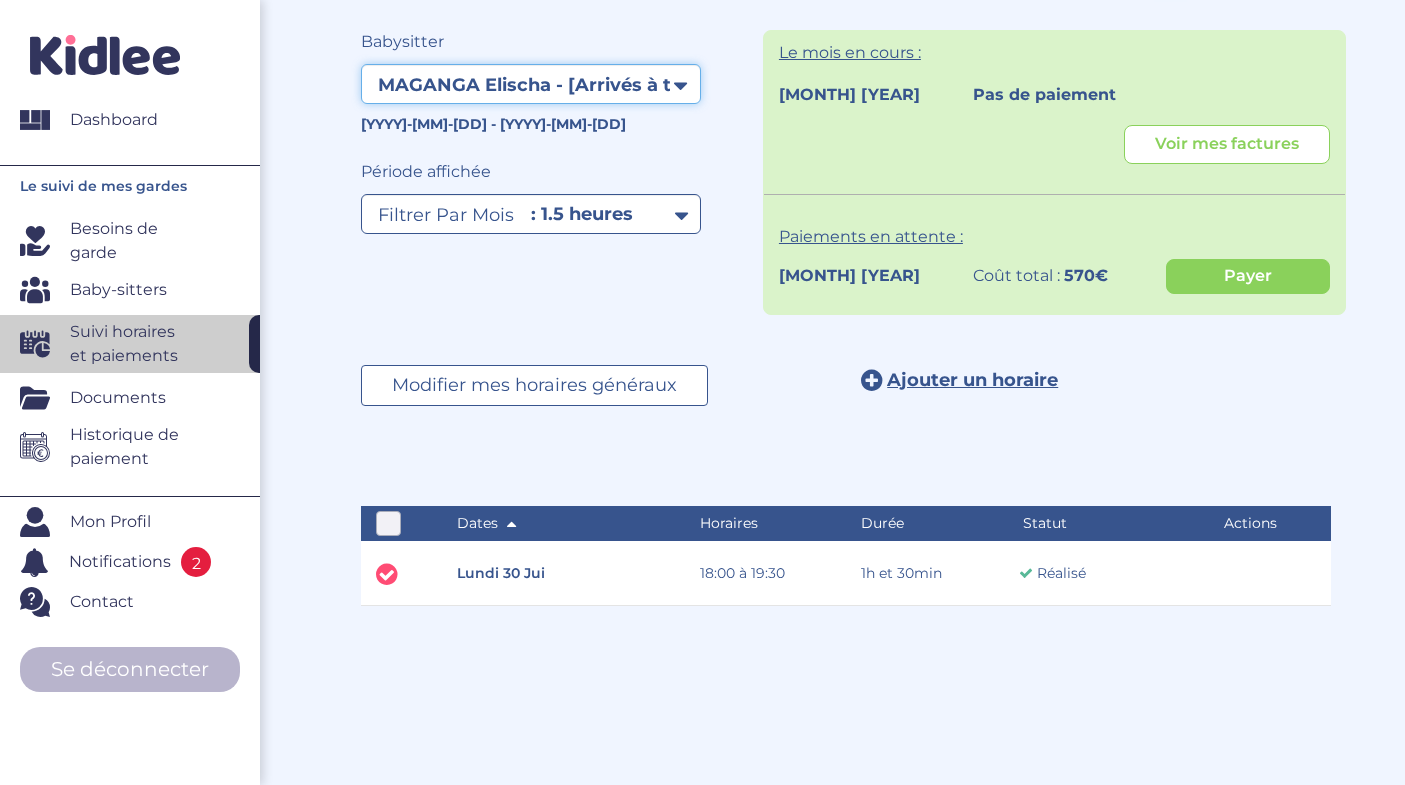 scroll, scrollTop: 56, scrollLeft: 0, axis: vertical 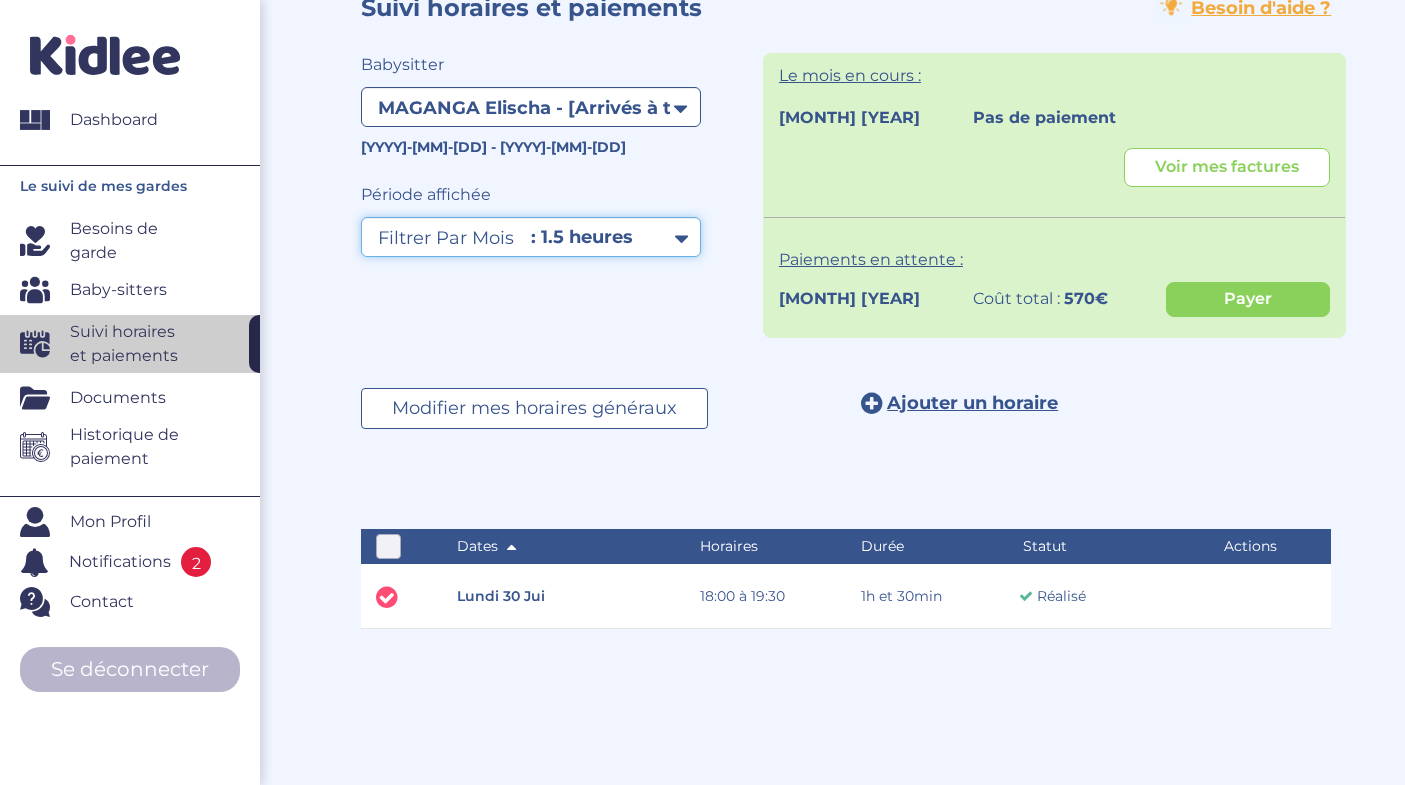 select on "juillet 2025" 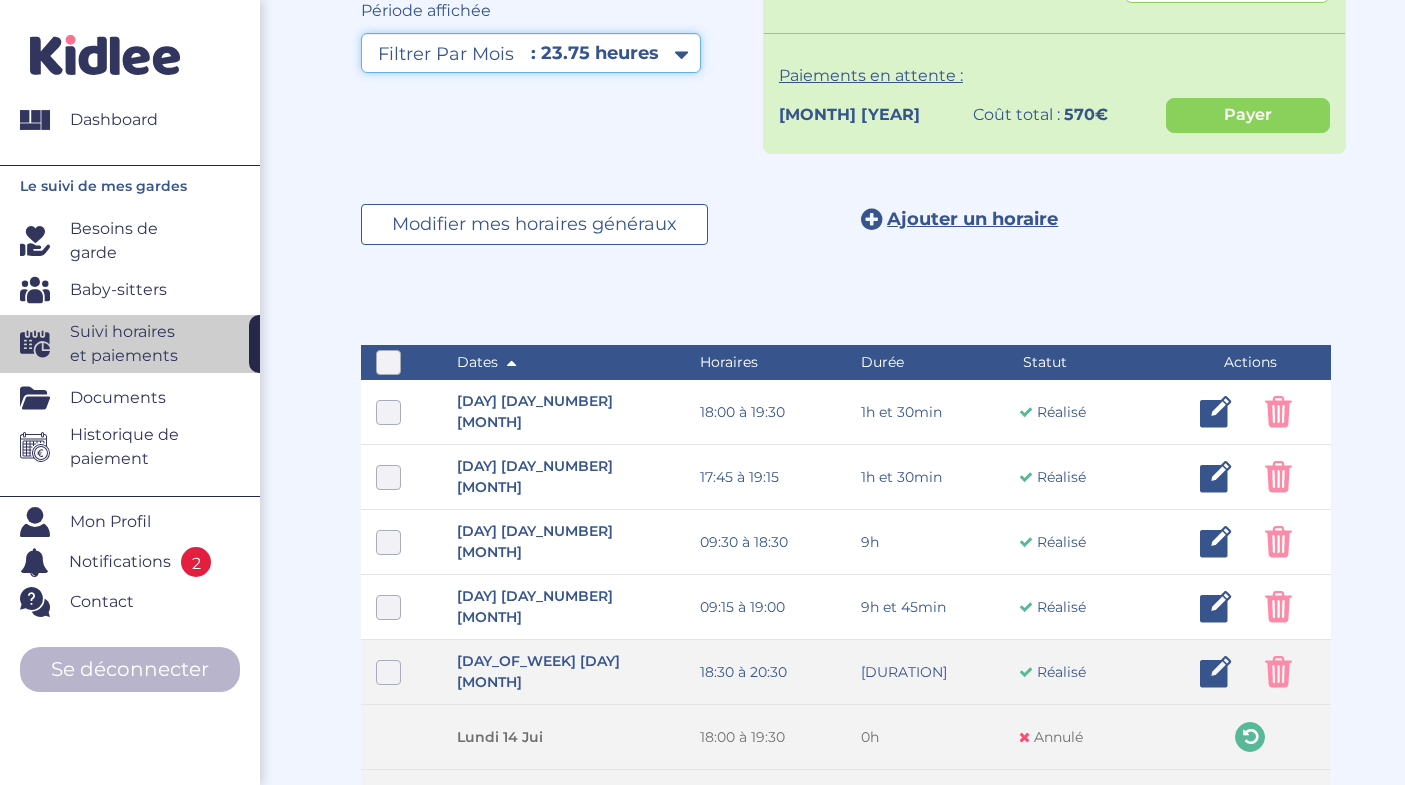 scroll, scrollTop: 242, scrollLeft: 0, axis: vertical 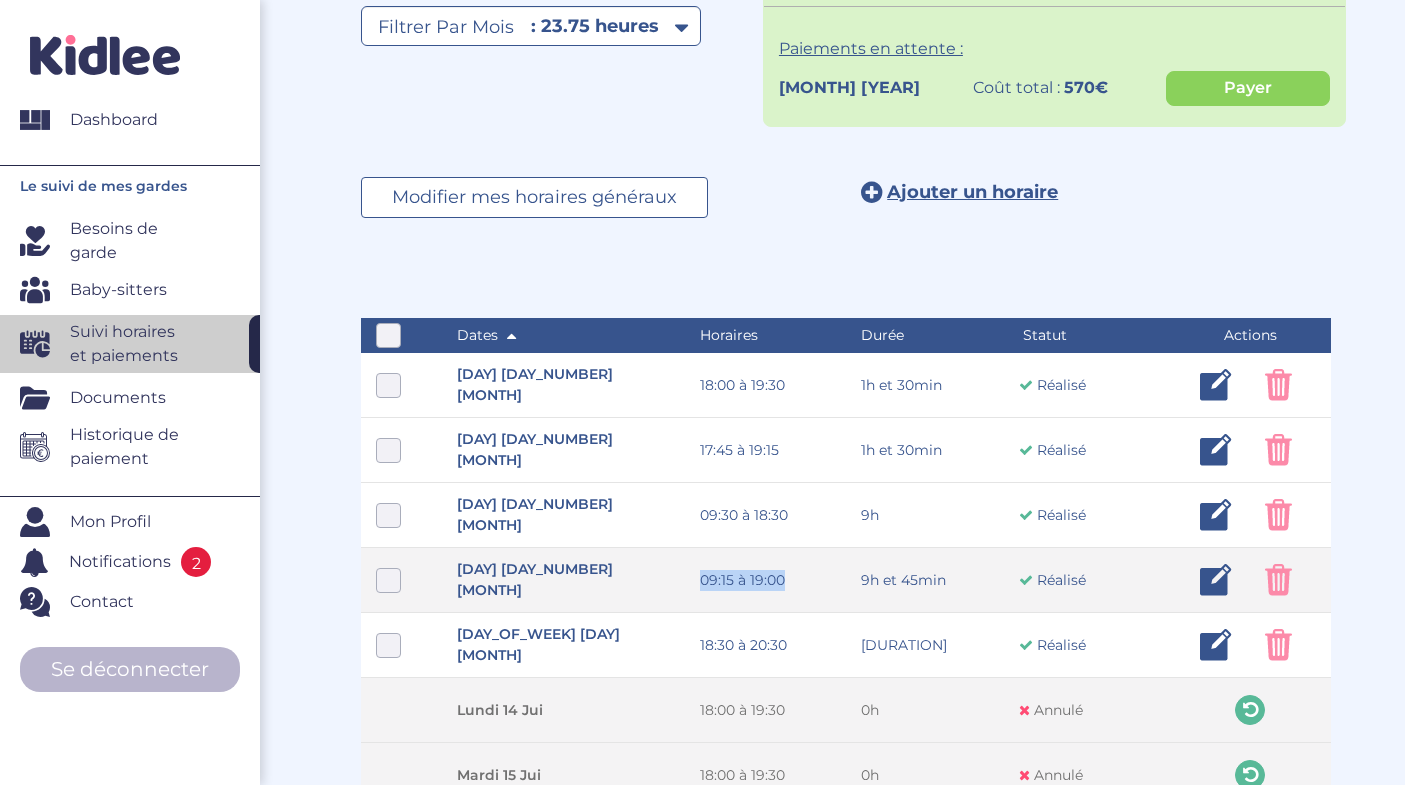 drag, startPoint x: 700, startPoint y: 580, endPoint x: 788, endPoint y: 575, distance: 88.14193 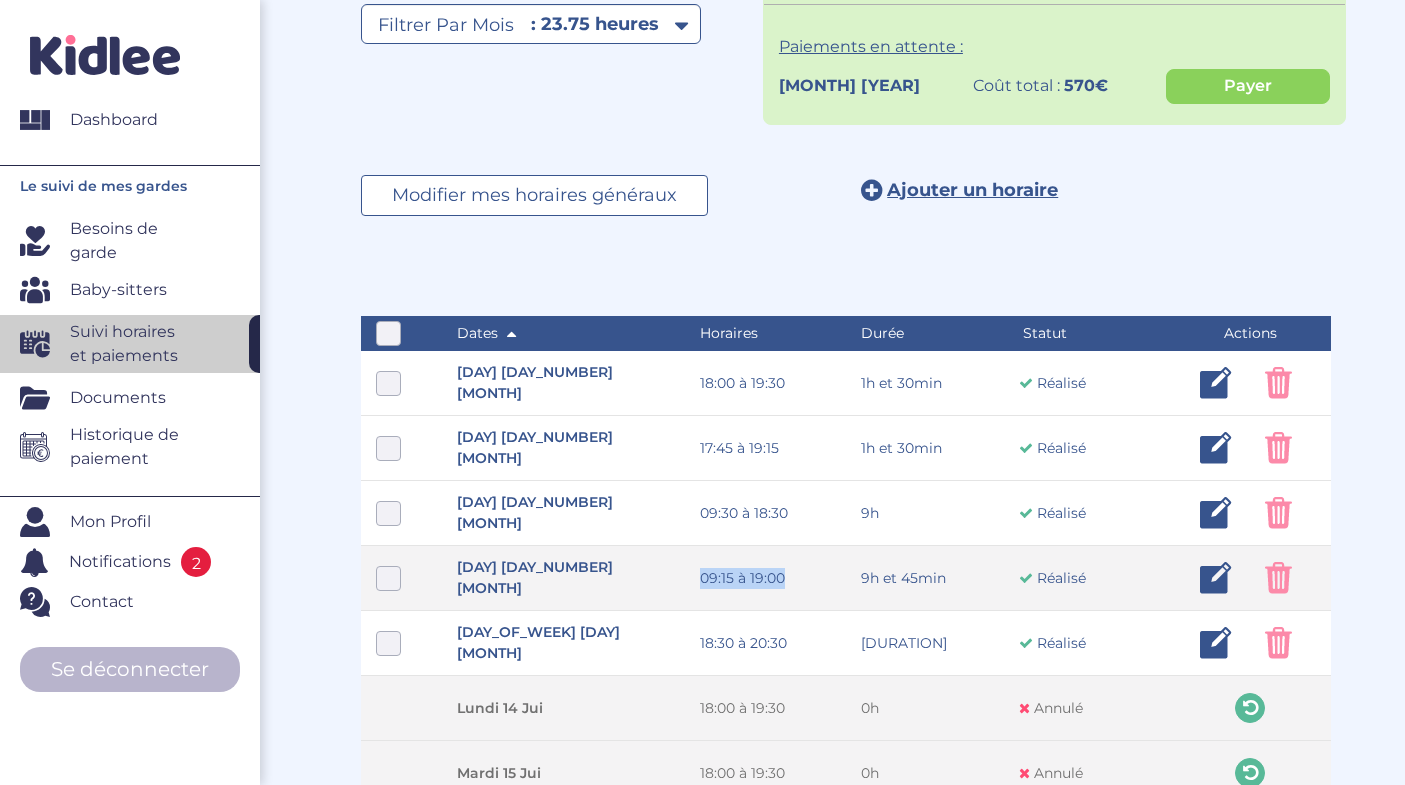 scroll, scrollTop: 268, scrollLeft: 0, axis: vertical 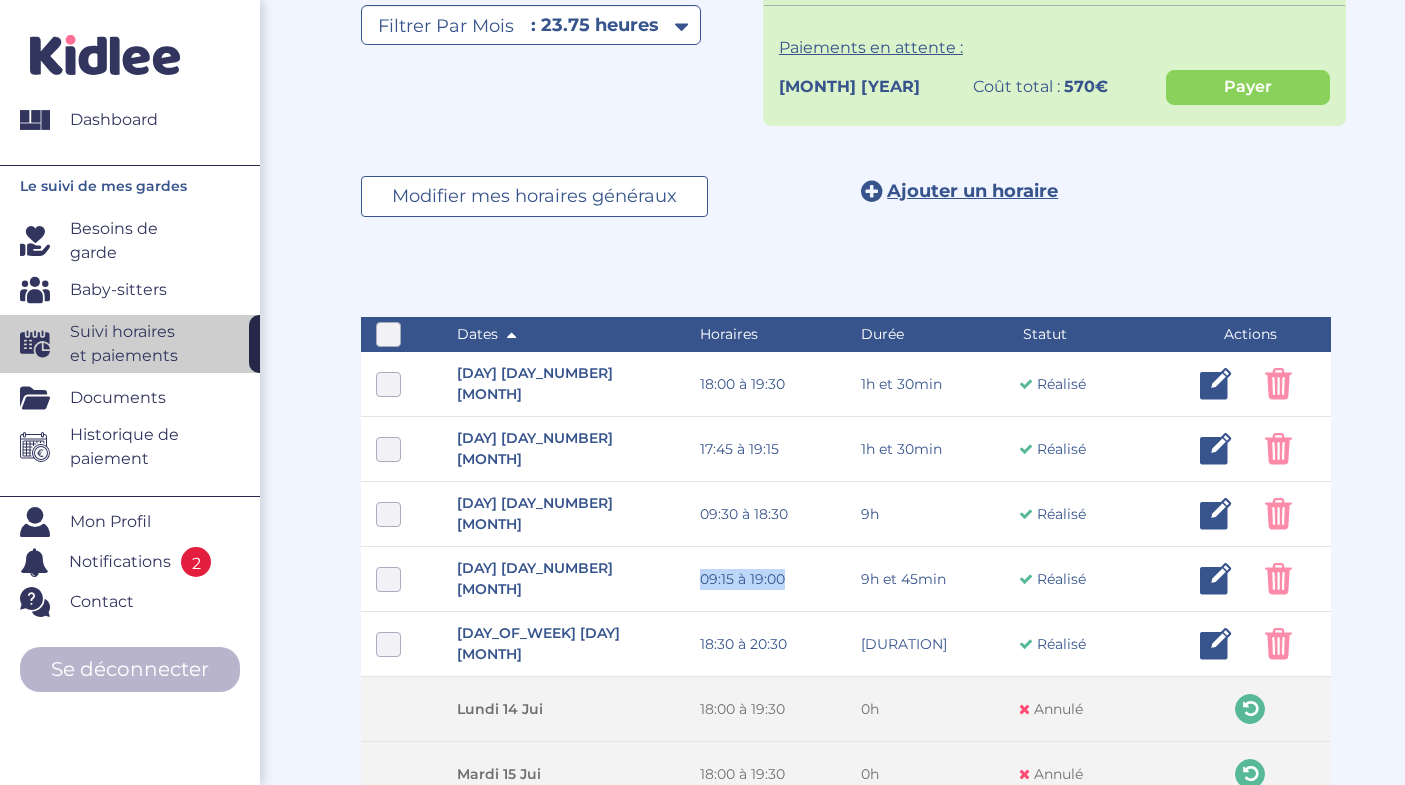 click on "Ajouter un horaire" at bounding box center [972, 191] 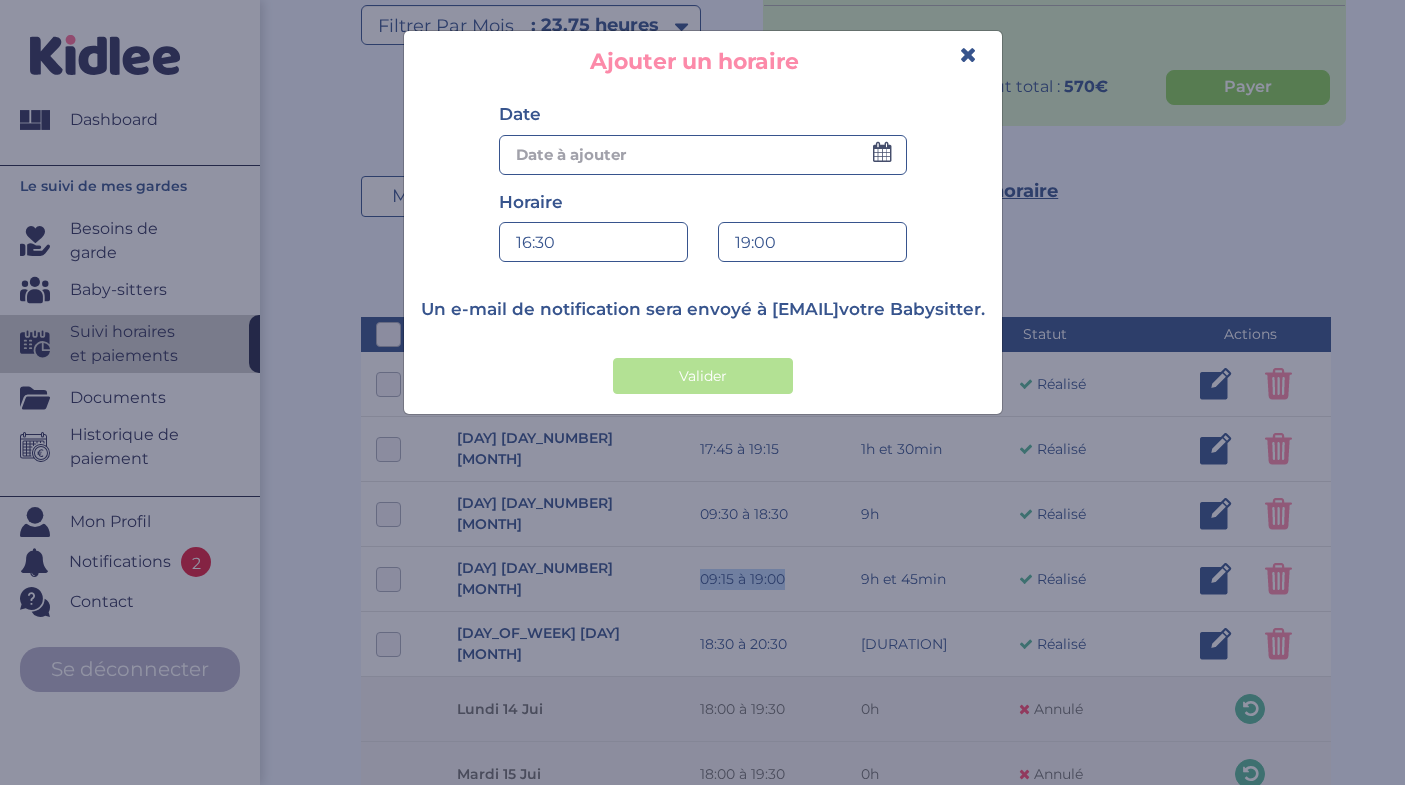 click at bounding box center [882, 152] 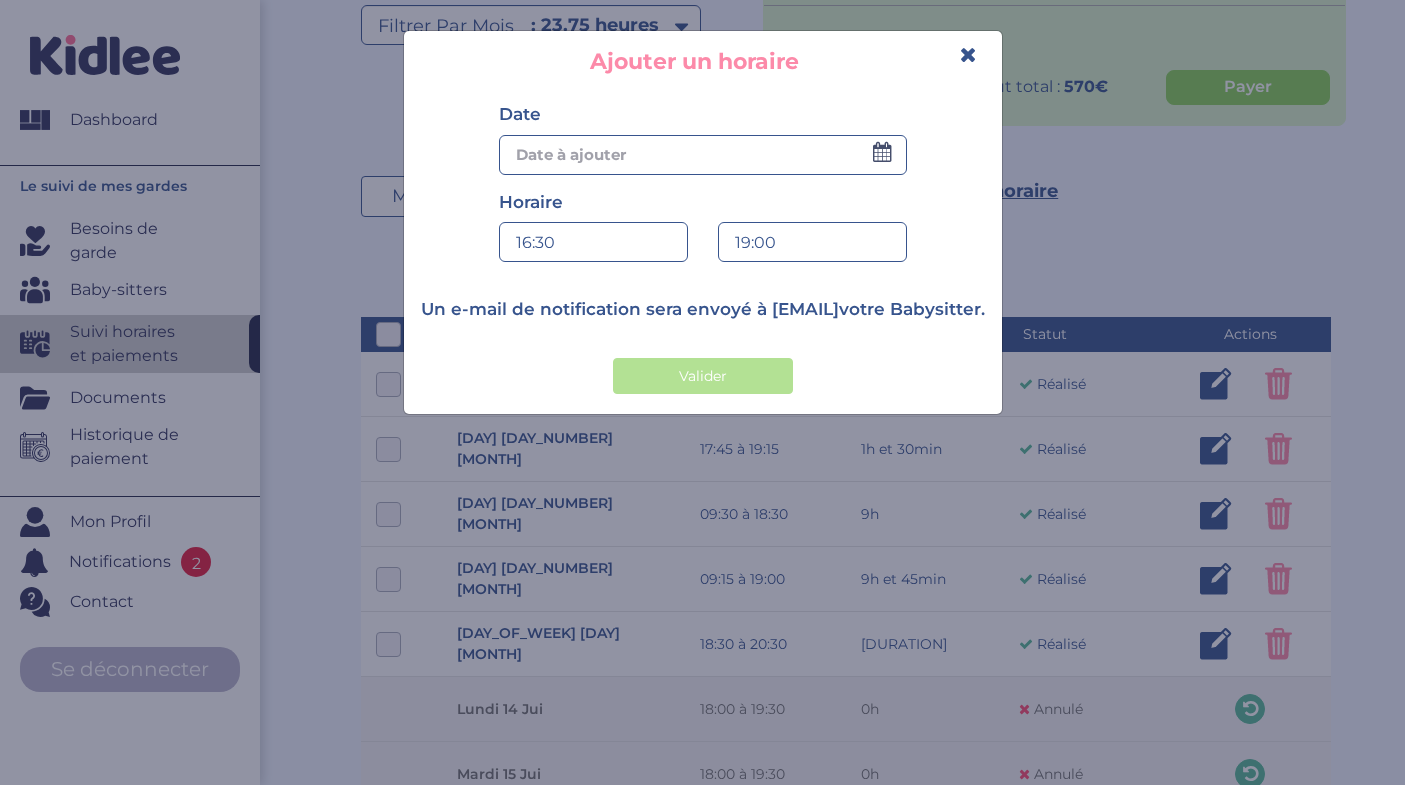 click at bounding box center (882, 152) 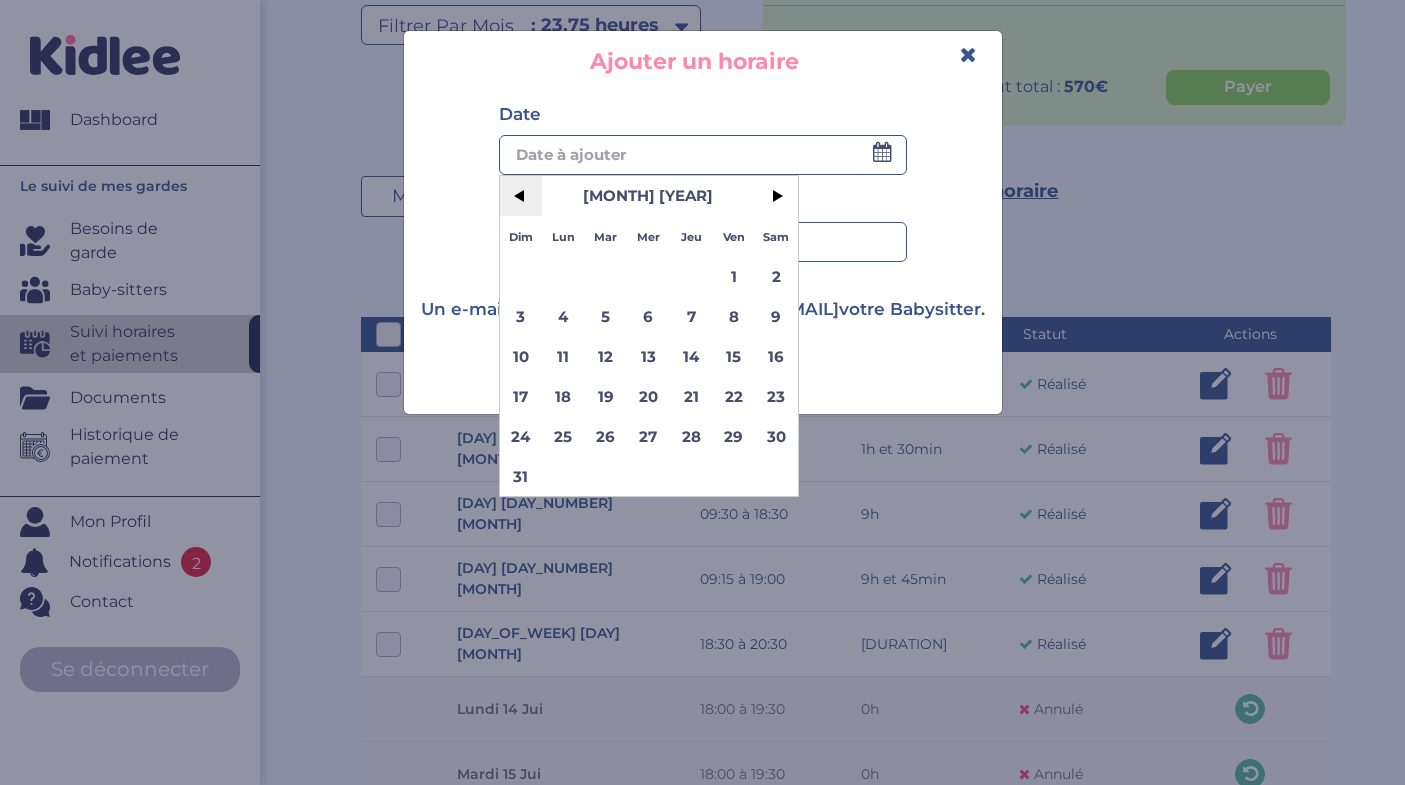 click on "<" at bounding box center [521, 196] 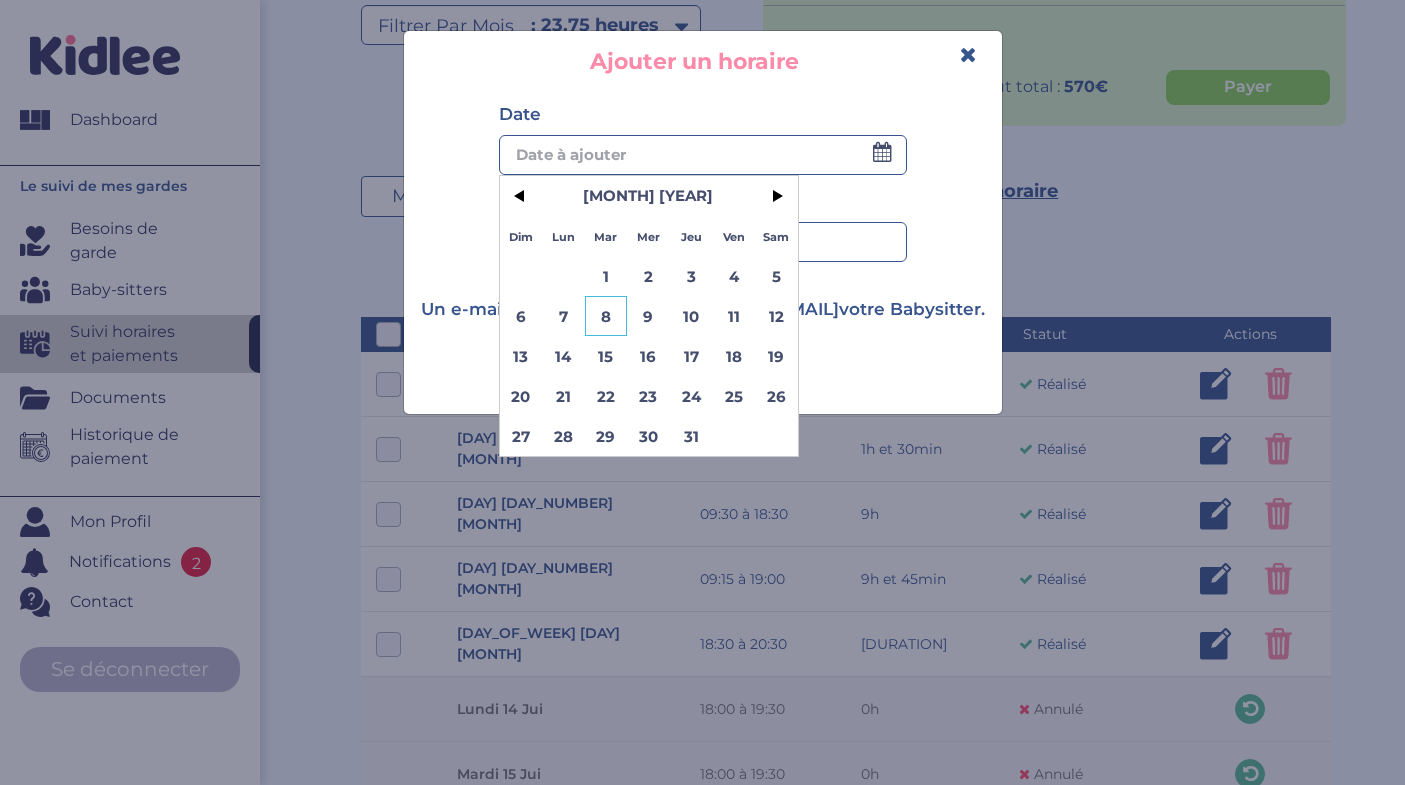 click on "8" at bounding box center [606, 316] 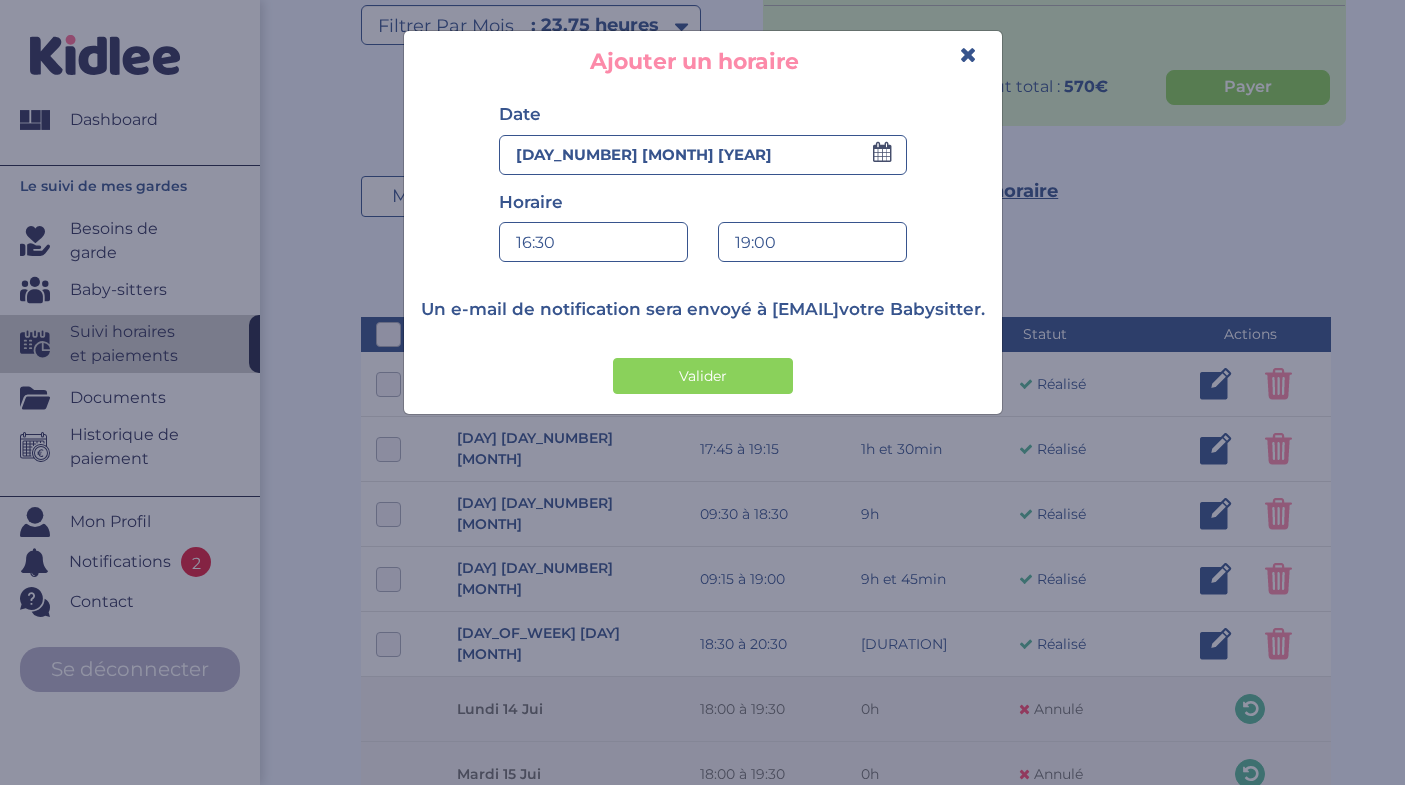 click on "16:30" at bounding box center [593, 243] 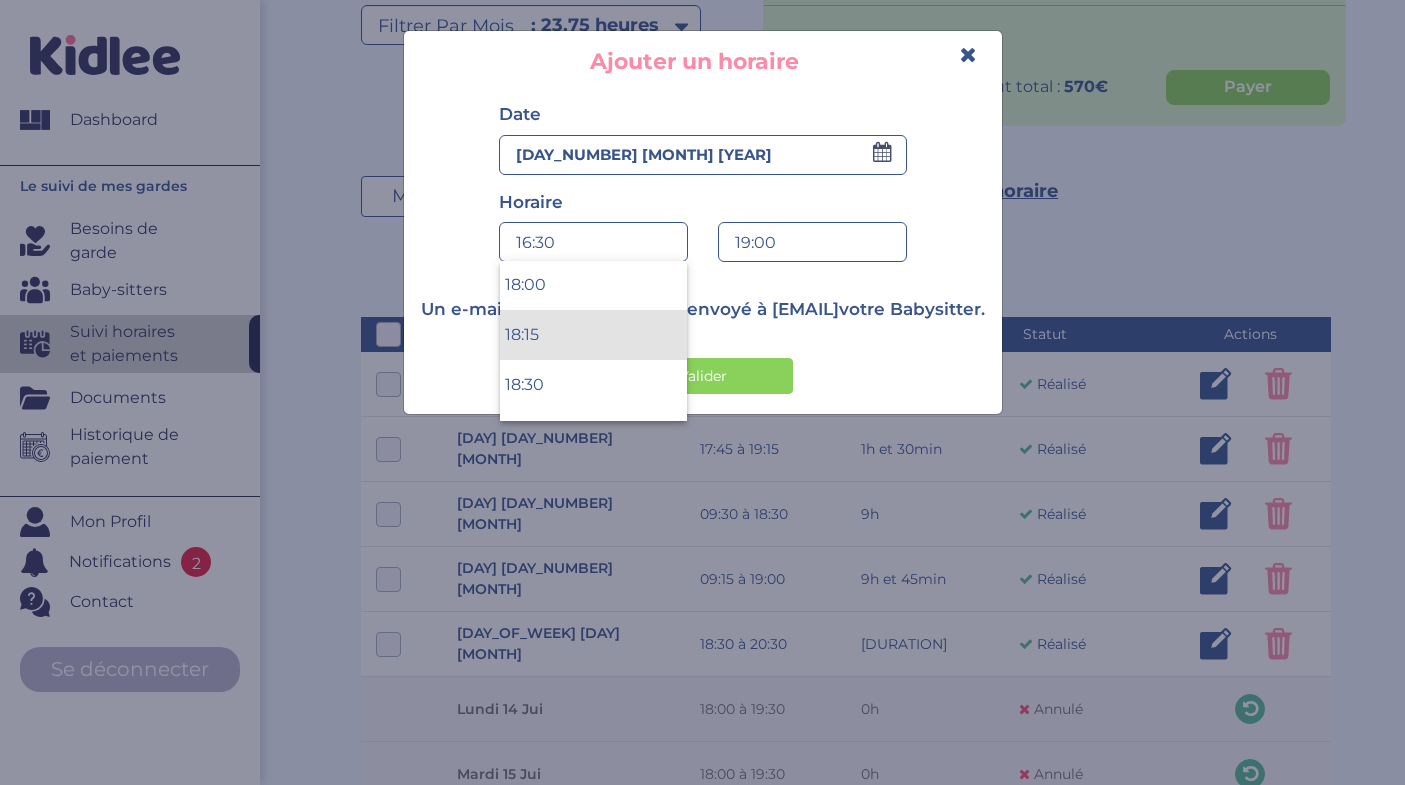 scroll, scrollTop: 3599, scrollLeft: 0, axis: vertical 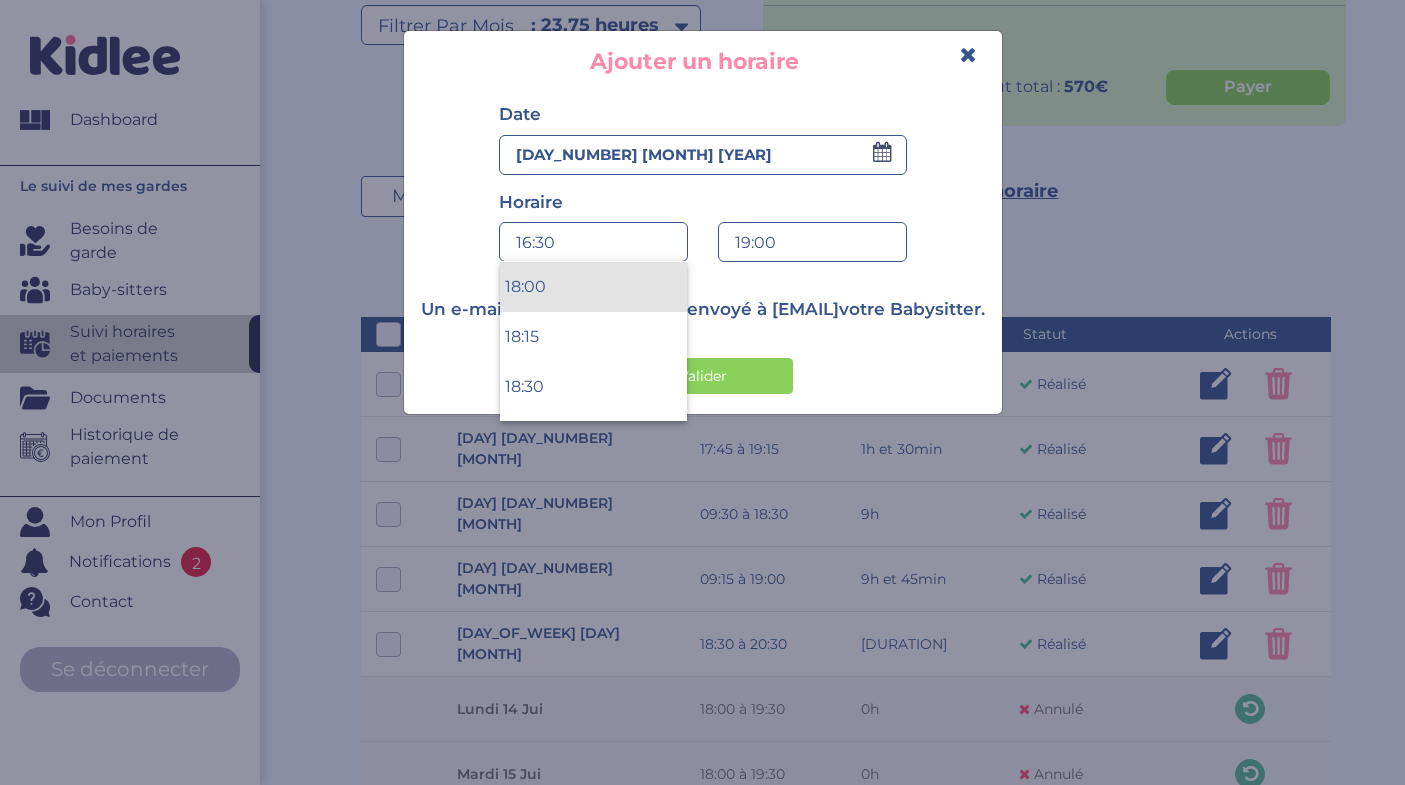 click on "[TIME]" at bounding box center (593, 287) 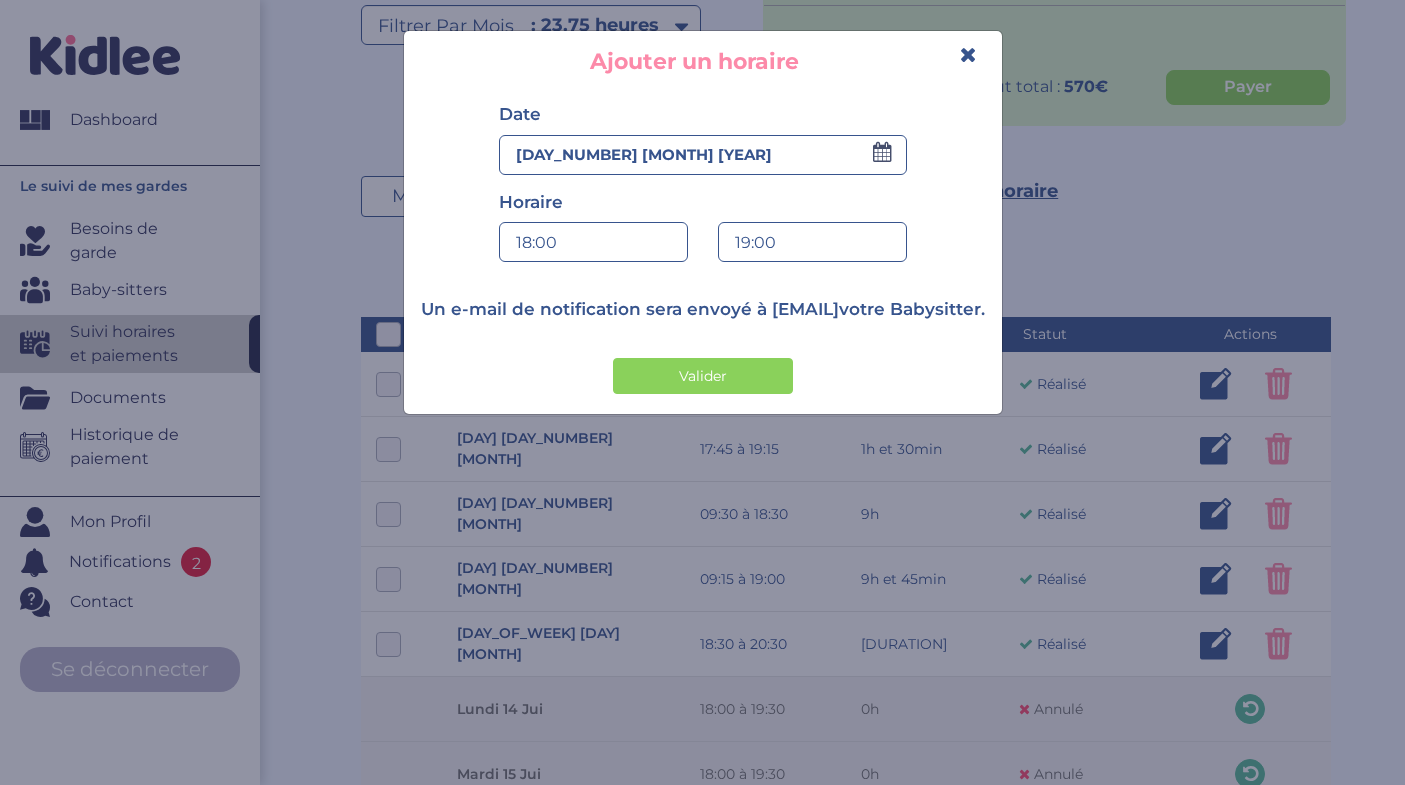 click on "19:00" at bounding box center [812, 243] 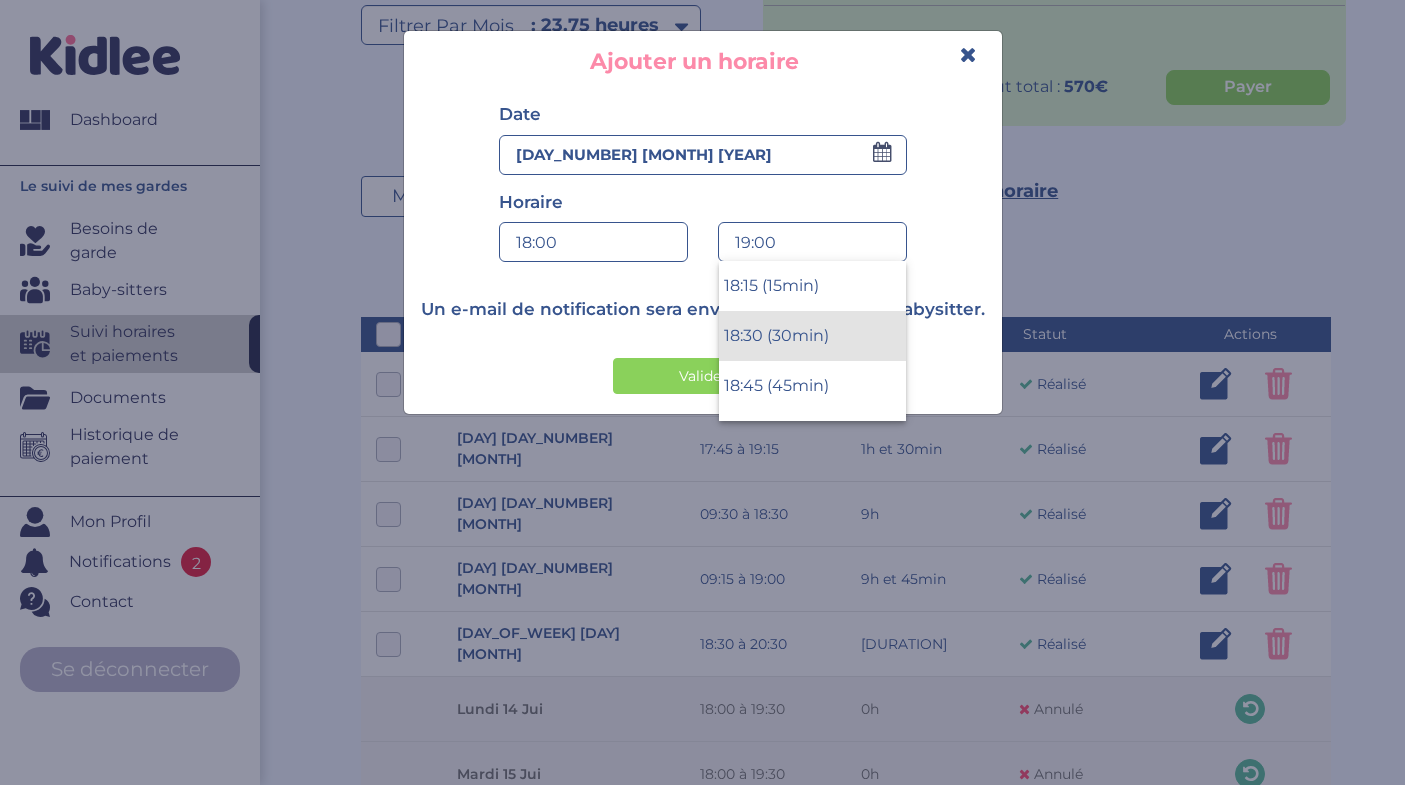 click on "18:30  (30min)" at bounding box center [812, 336] 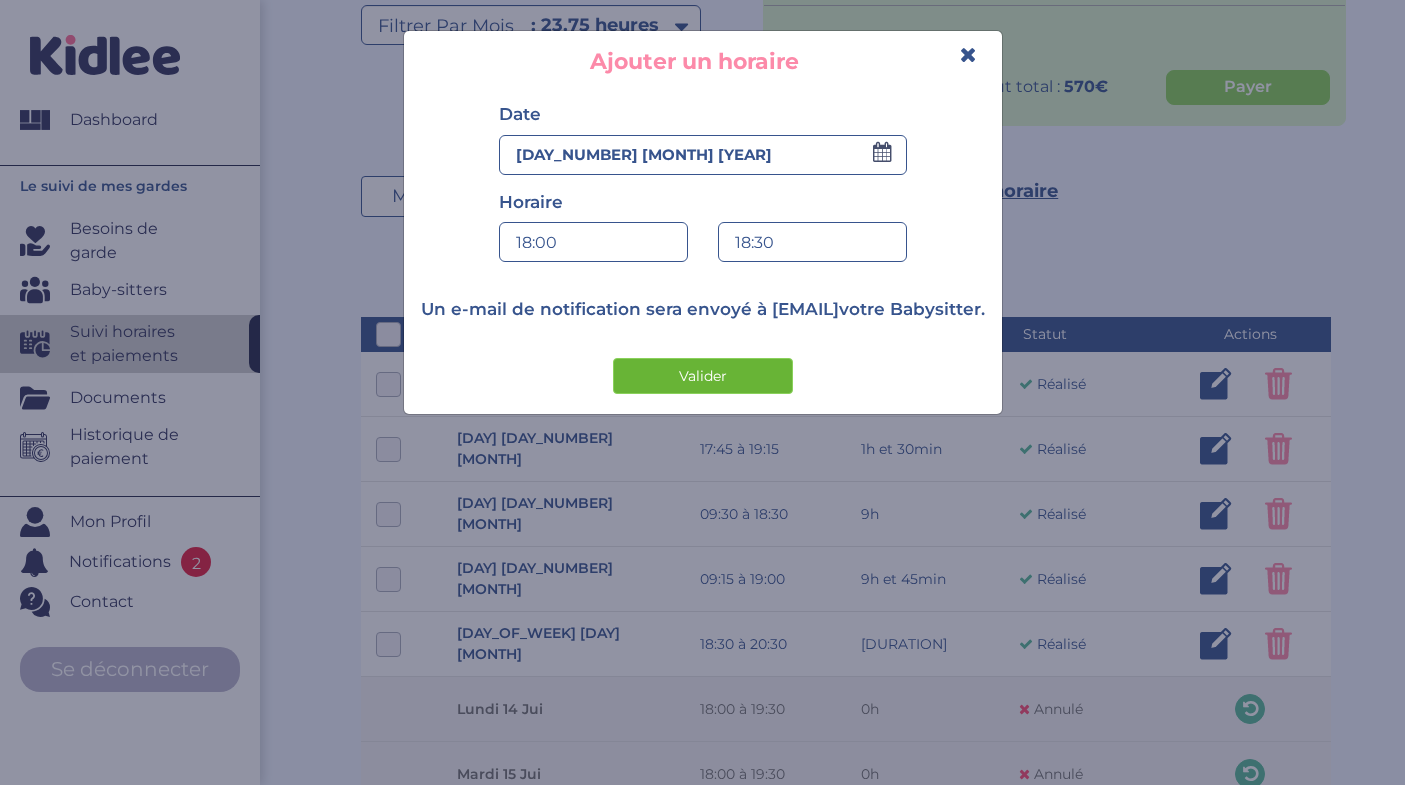 click on "Valider" at bounding box center [703, 376] 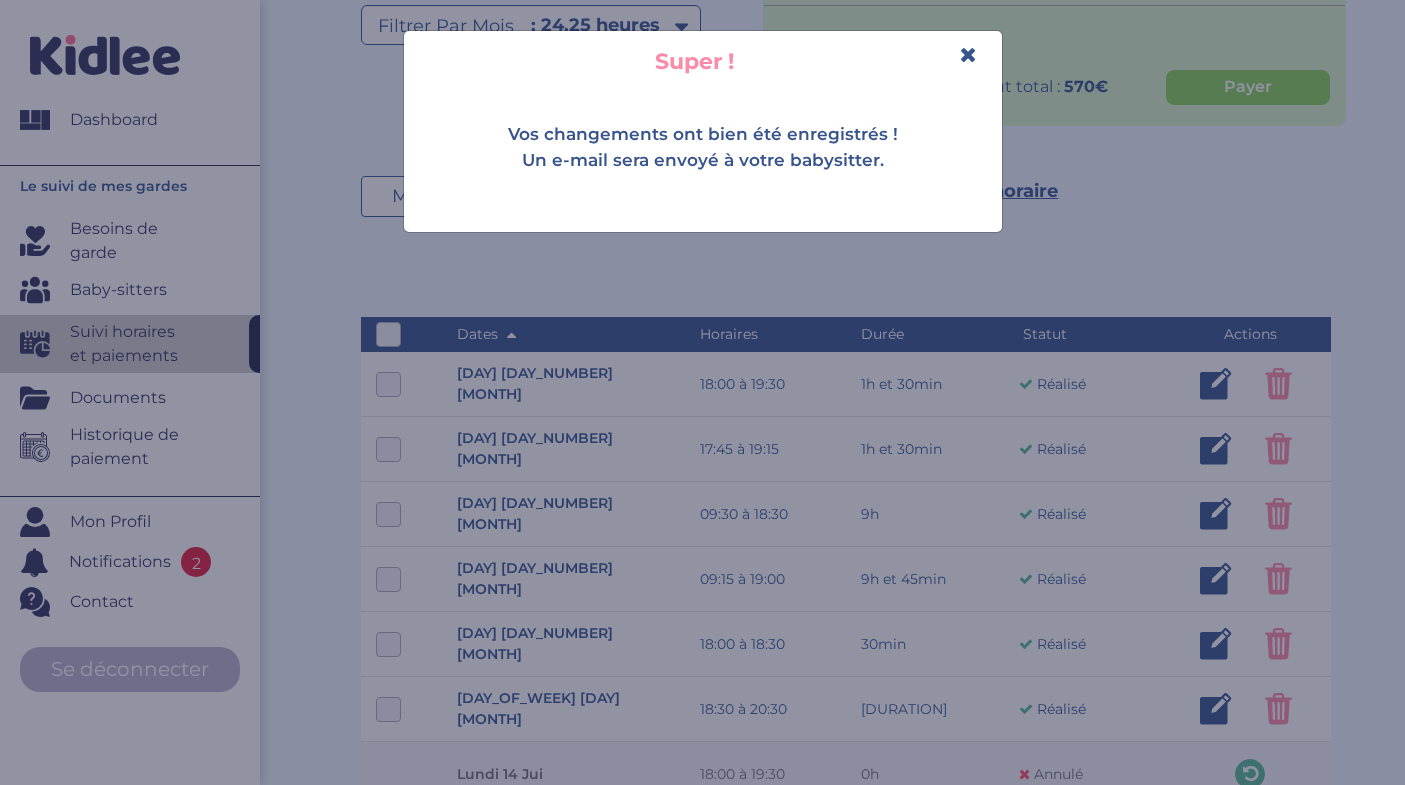 click at bounding box center [968, 54] 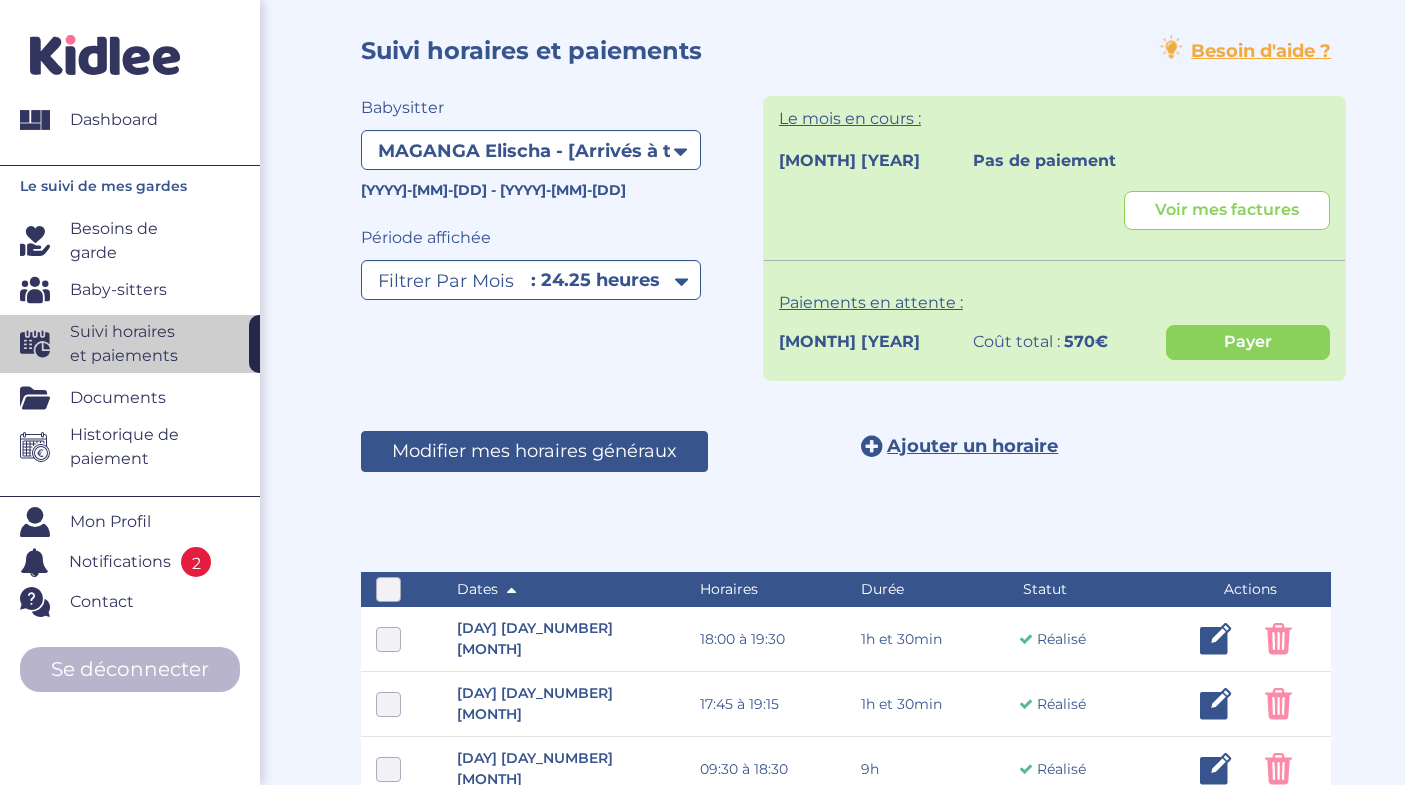 scroll, scrollTop: 15, scrollLeft: 0, axis: vertical 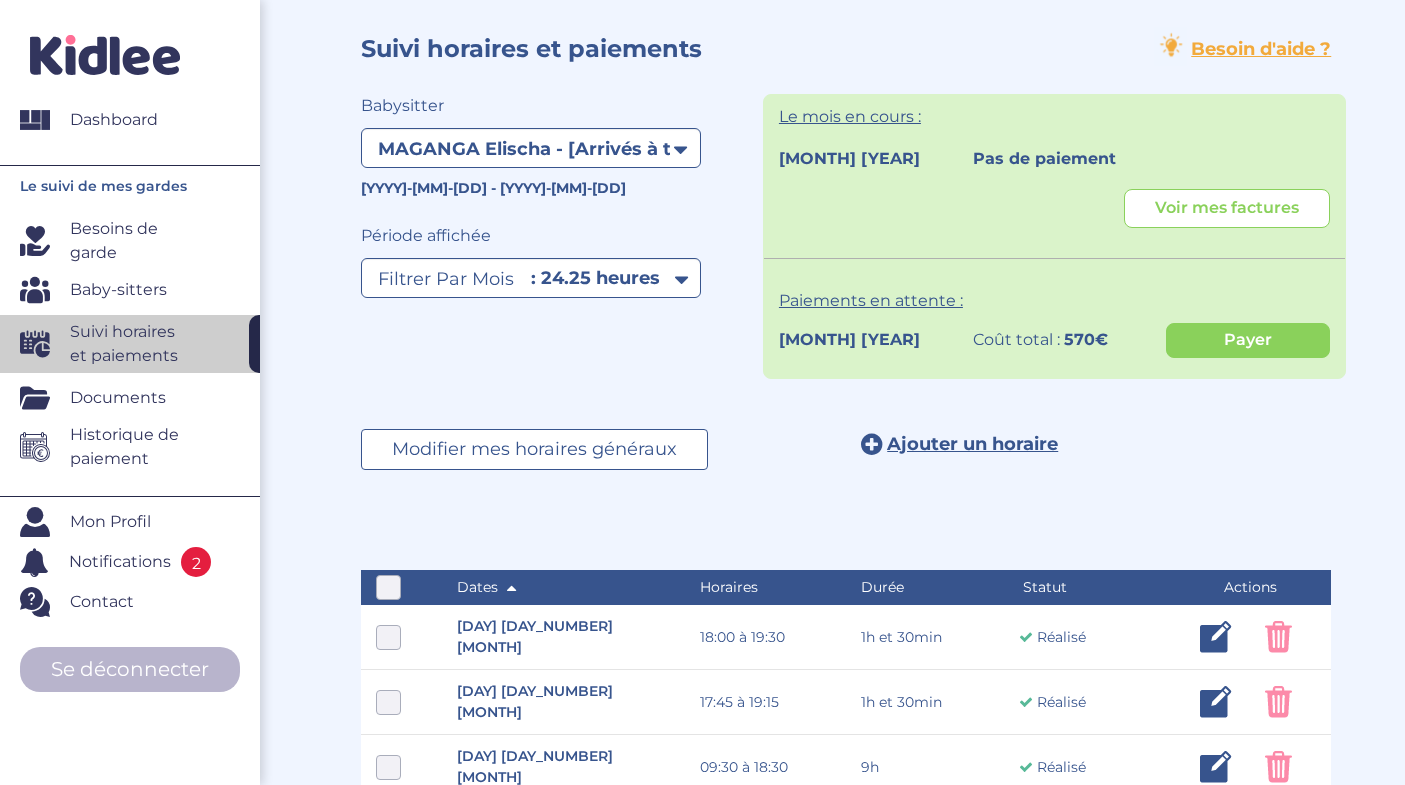 click on "Ajouter un horaire" at bounding box center (972, 444) 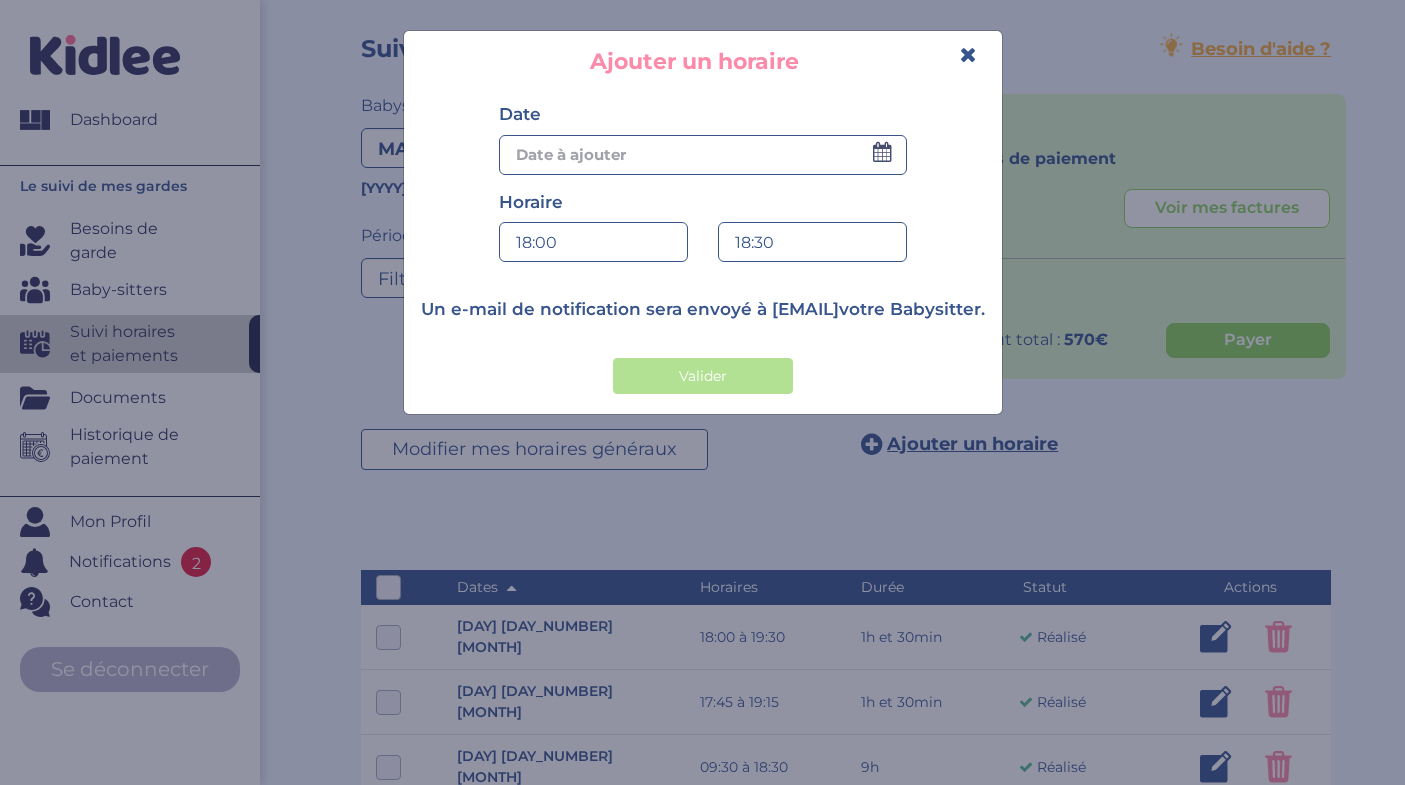 click at bounding box center (703, 155) 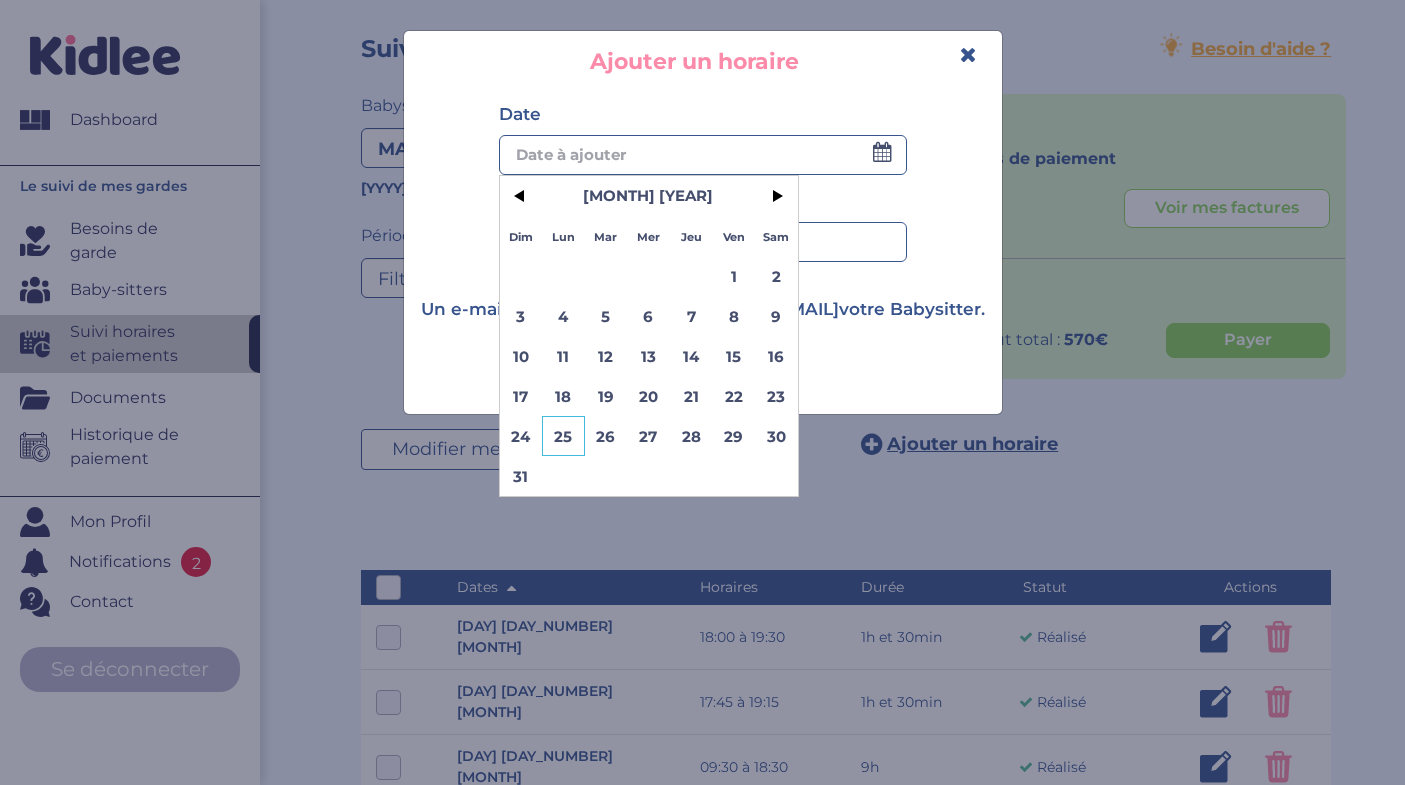 click on "25" at bounding box center (563, 436) 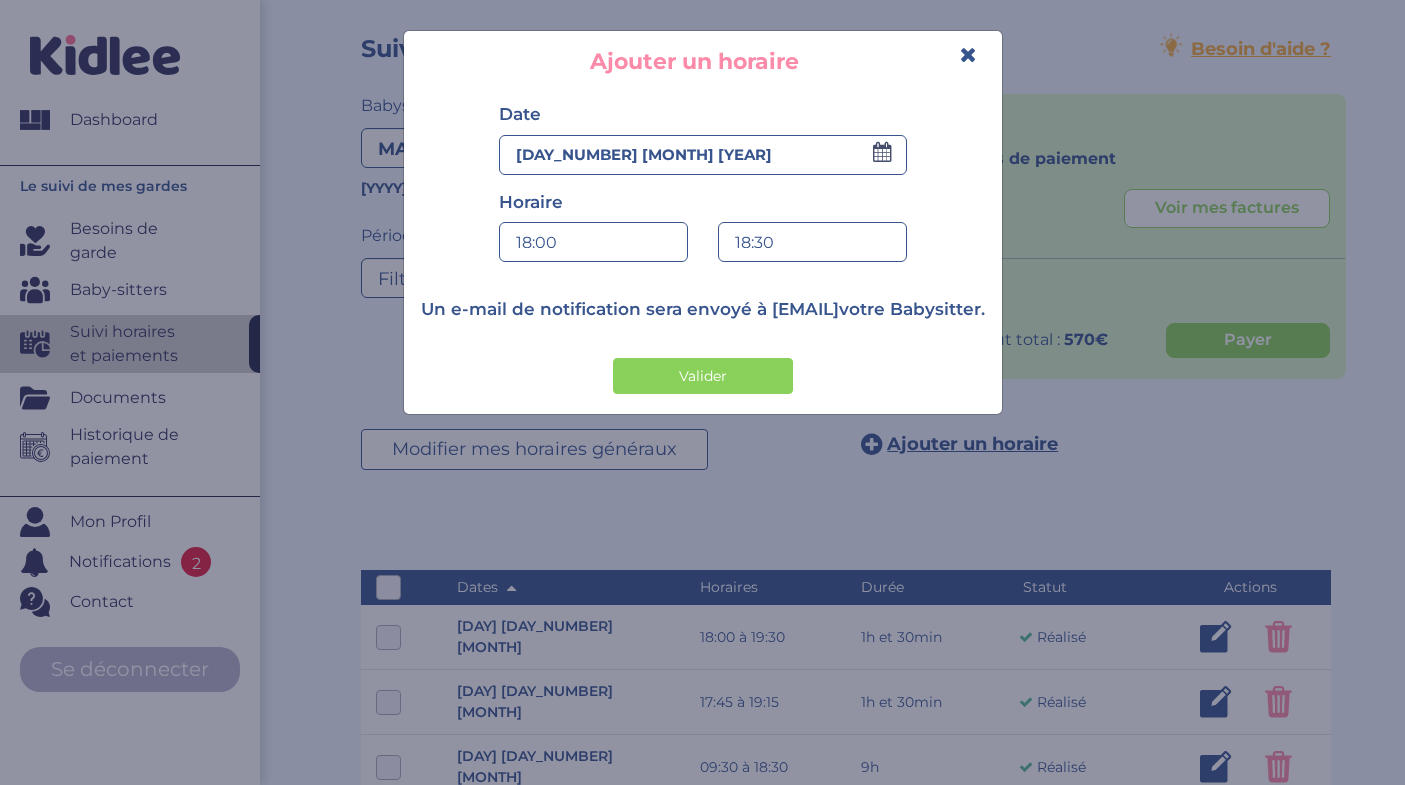 click on "[TIME]" at bounding box center [593, 243] 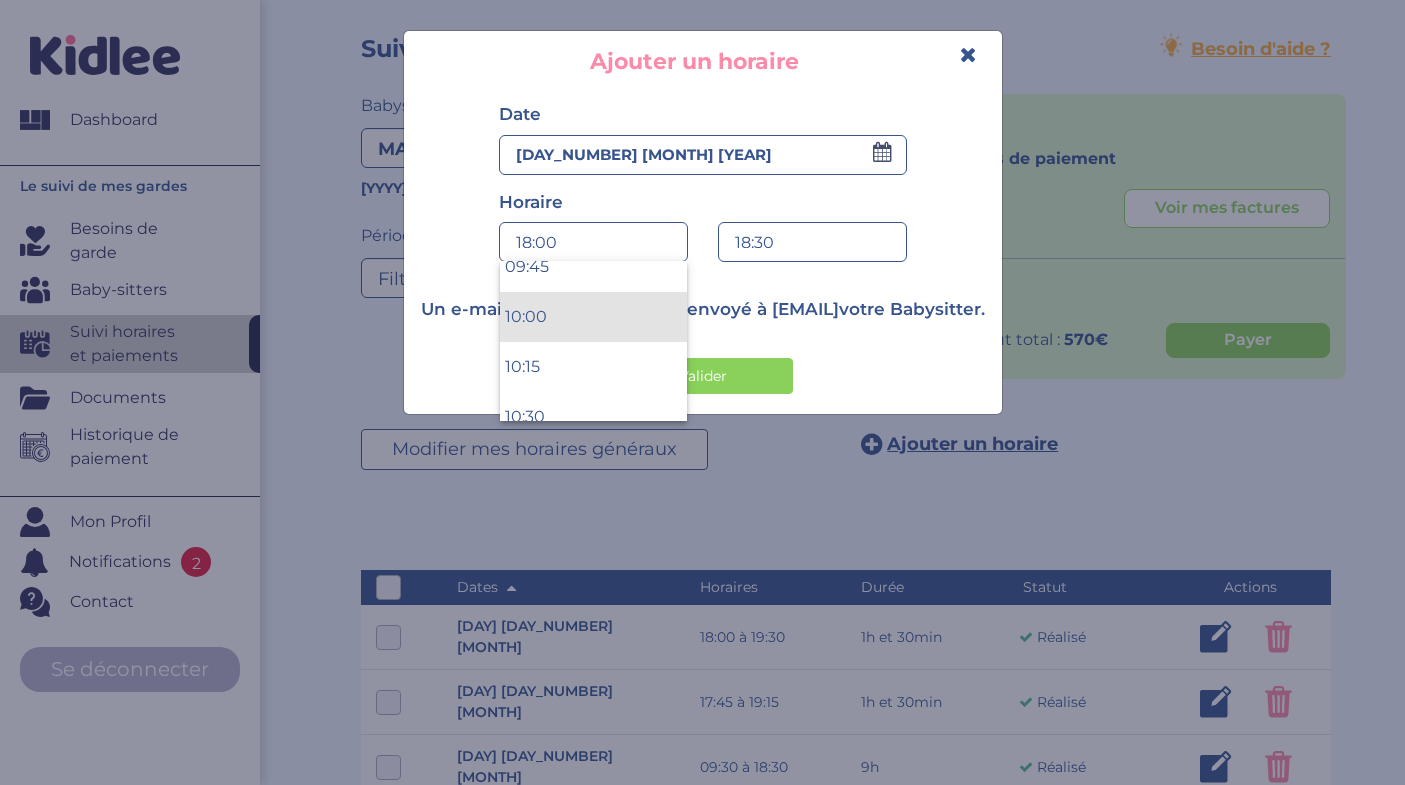 scroll, scrollTop: 1963, scrollLeft: 0, axis: vertical 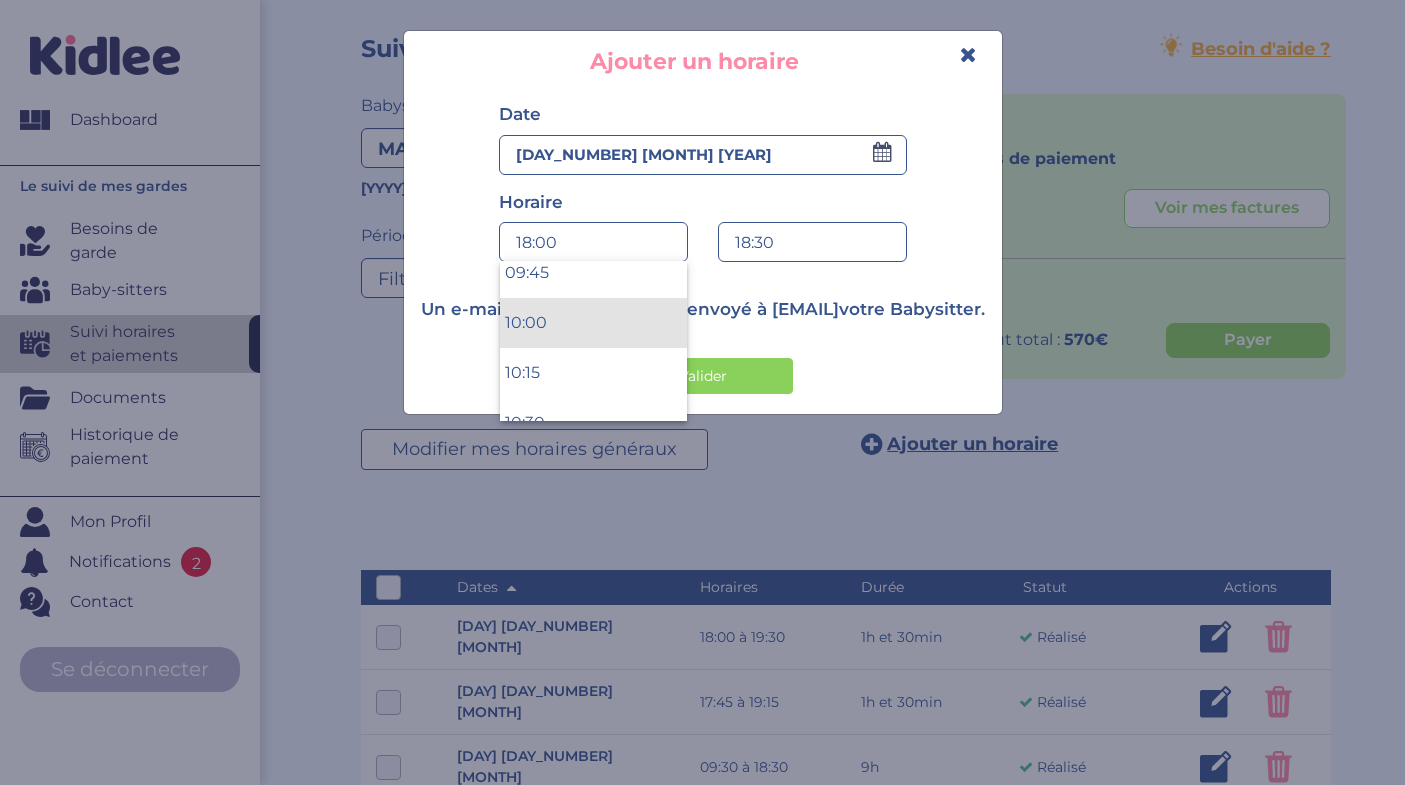 click on "[TIME]" at bounding box center (593, 323) 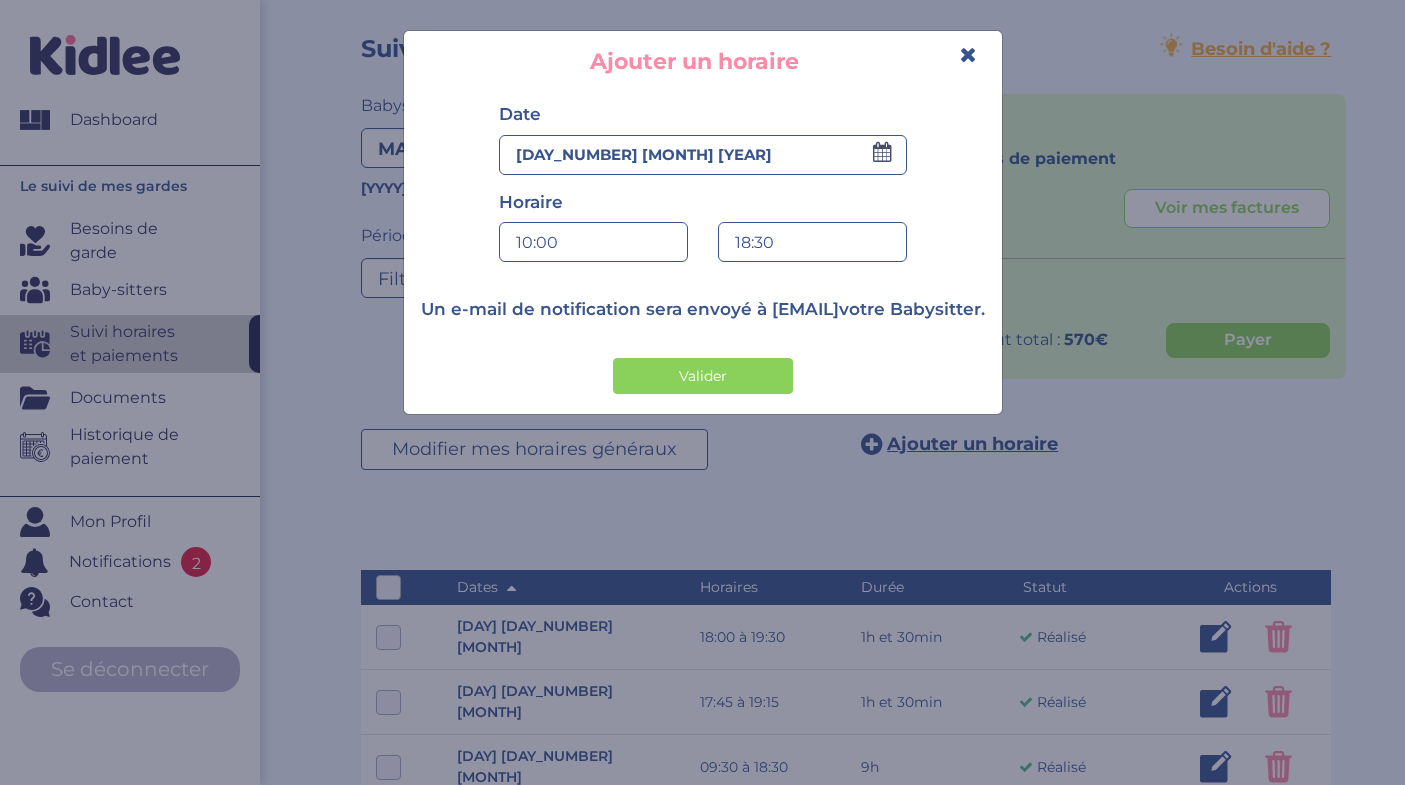 click on "18:30" at bounding box center [812, 243] 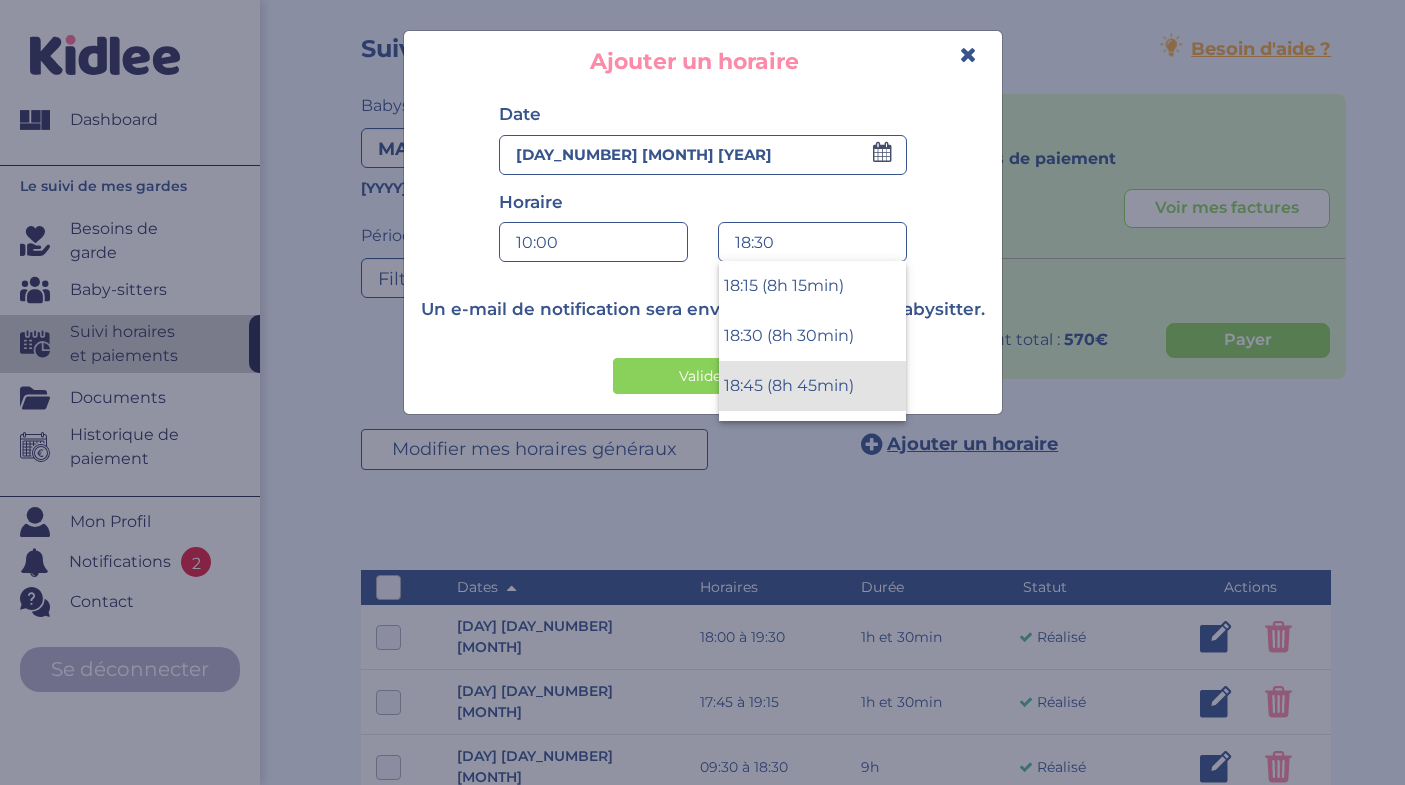 scroll, scrollTop: 1596, scrollLeft: 0, axis: vertical 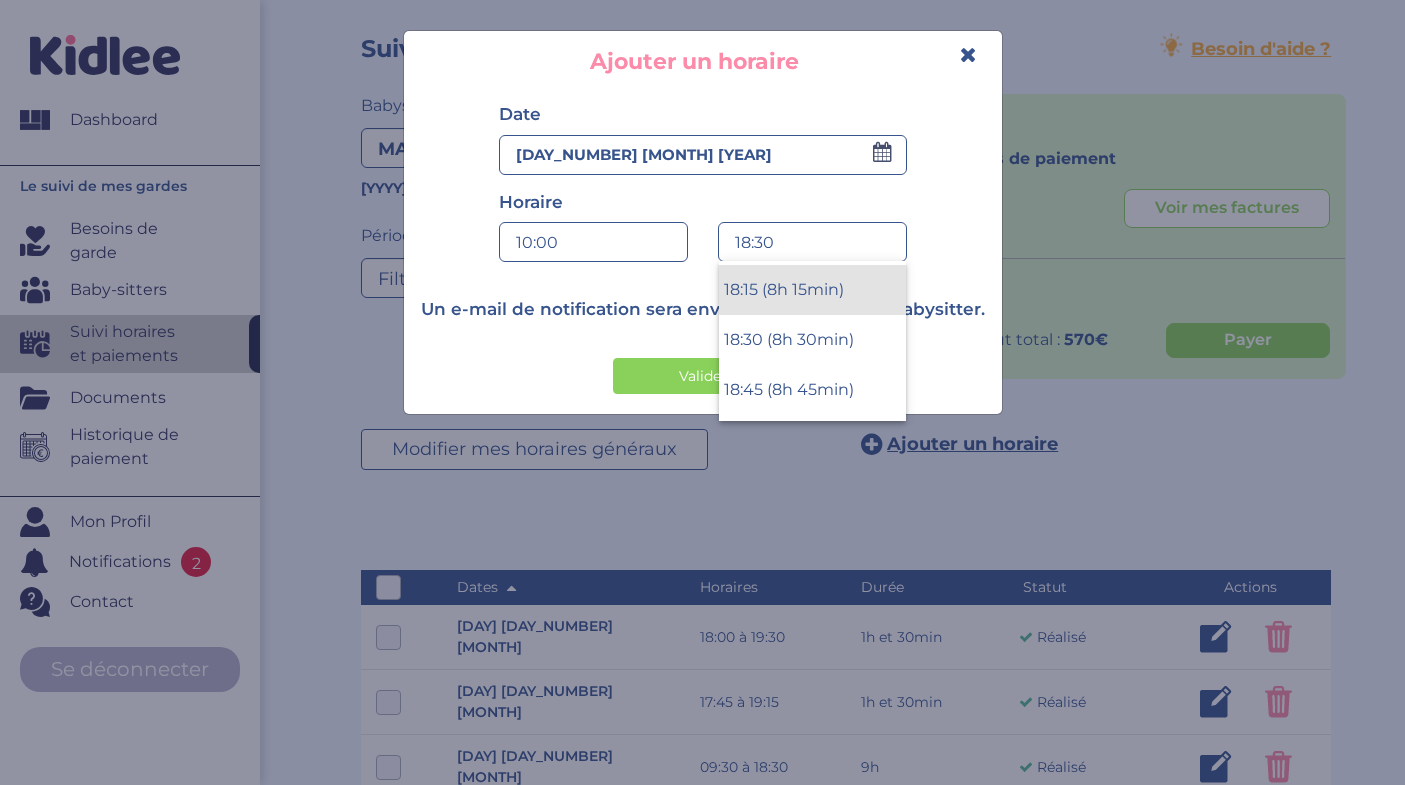 click on "[TIME]  ([DURATION])" at bounding box center [812, 290] 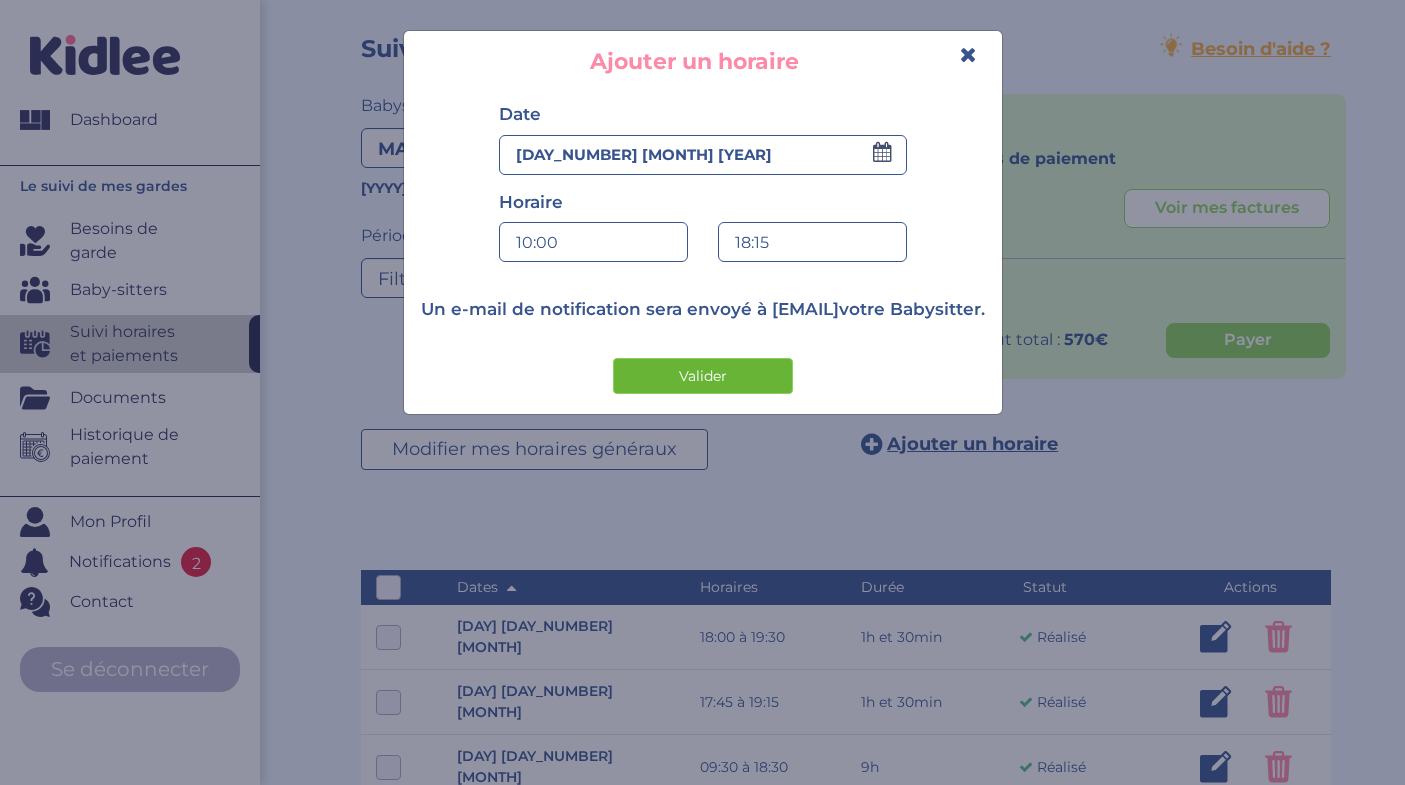 click on "Valider" at bounding box center (703, 376) 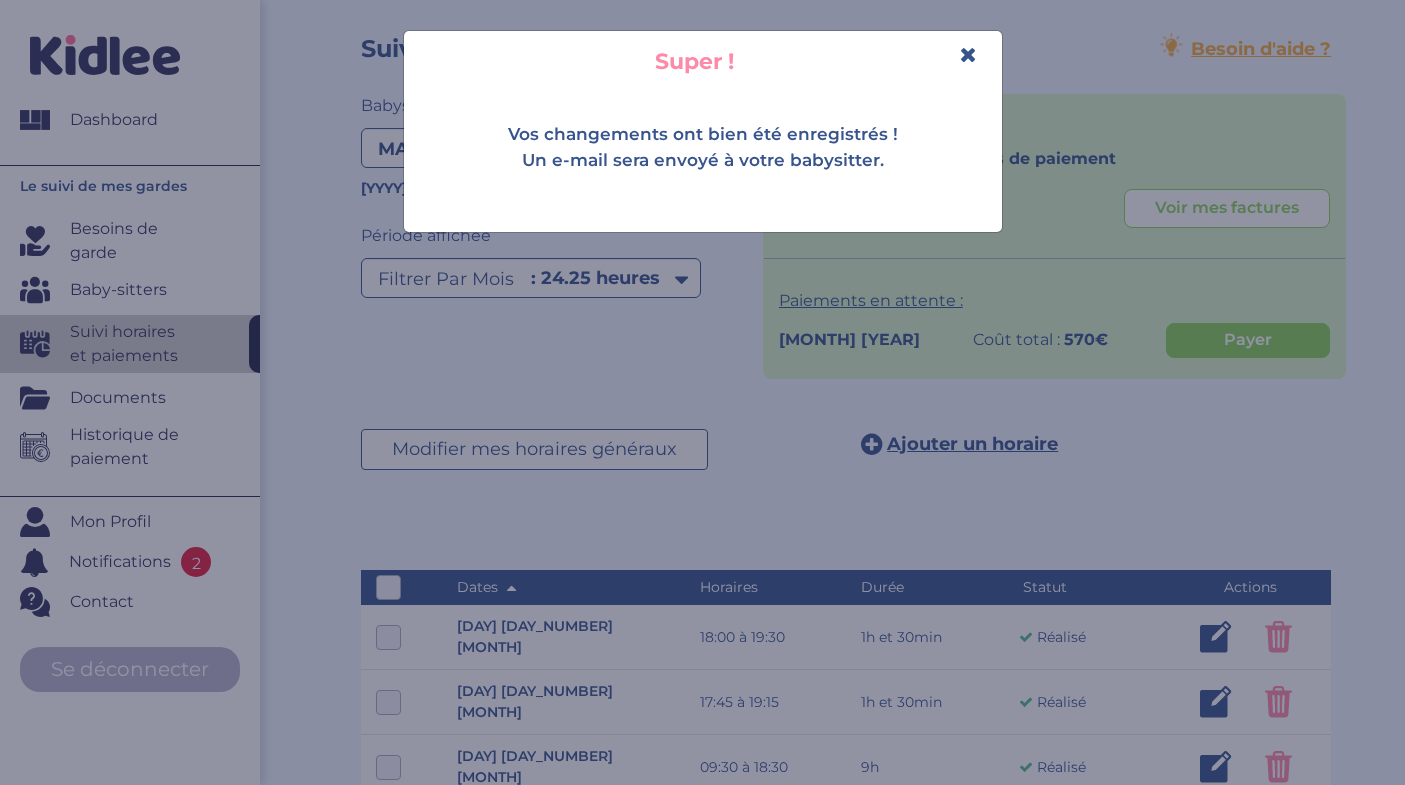 click at bounding box center (968, 54) 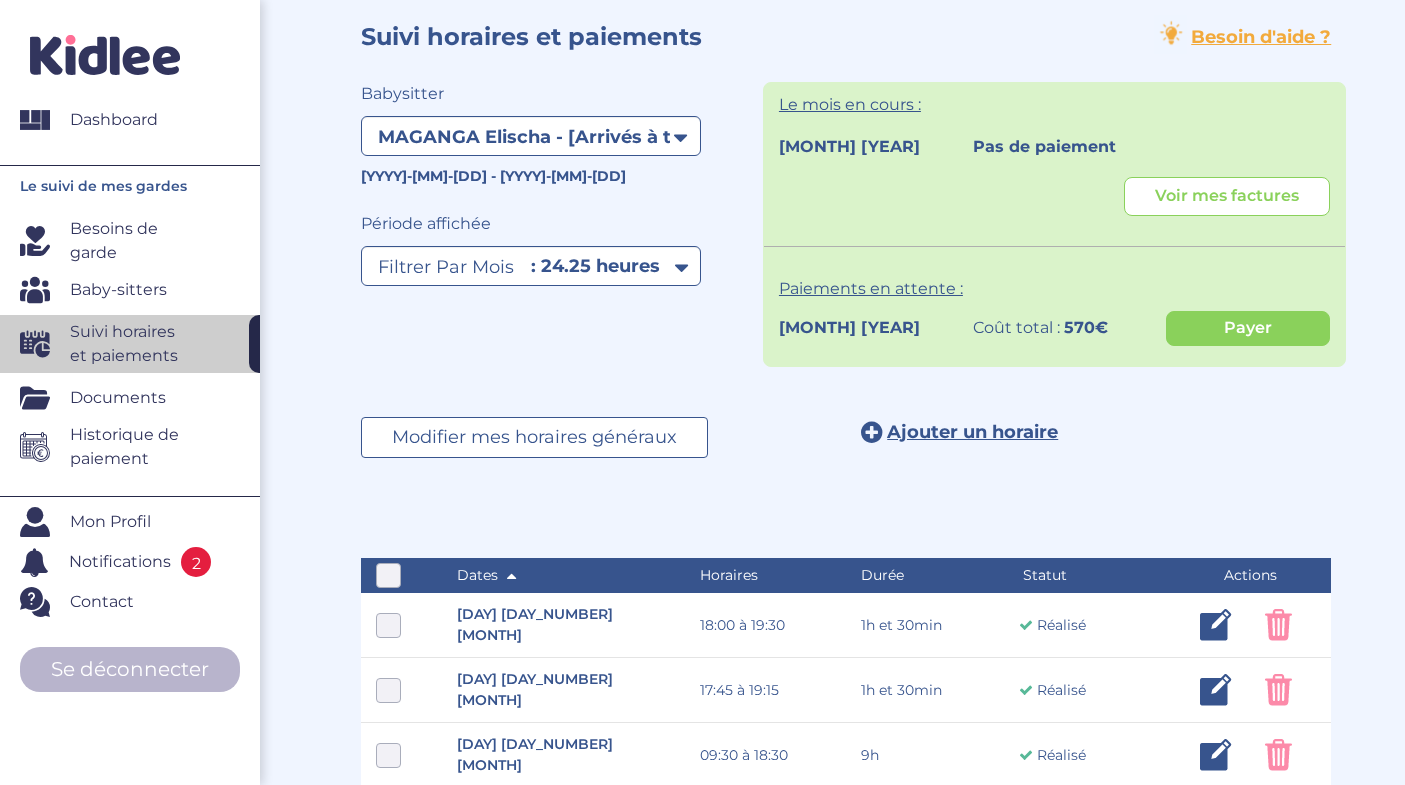 scroll, scrollTop: 28, scrollLeft: 0, axis: vertical 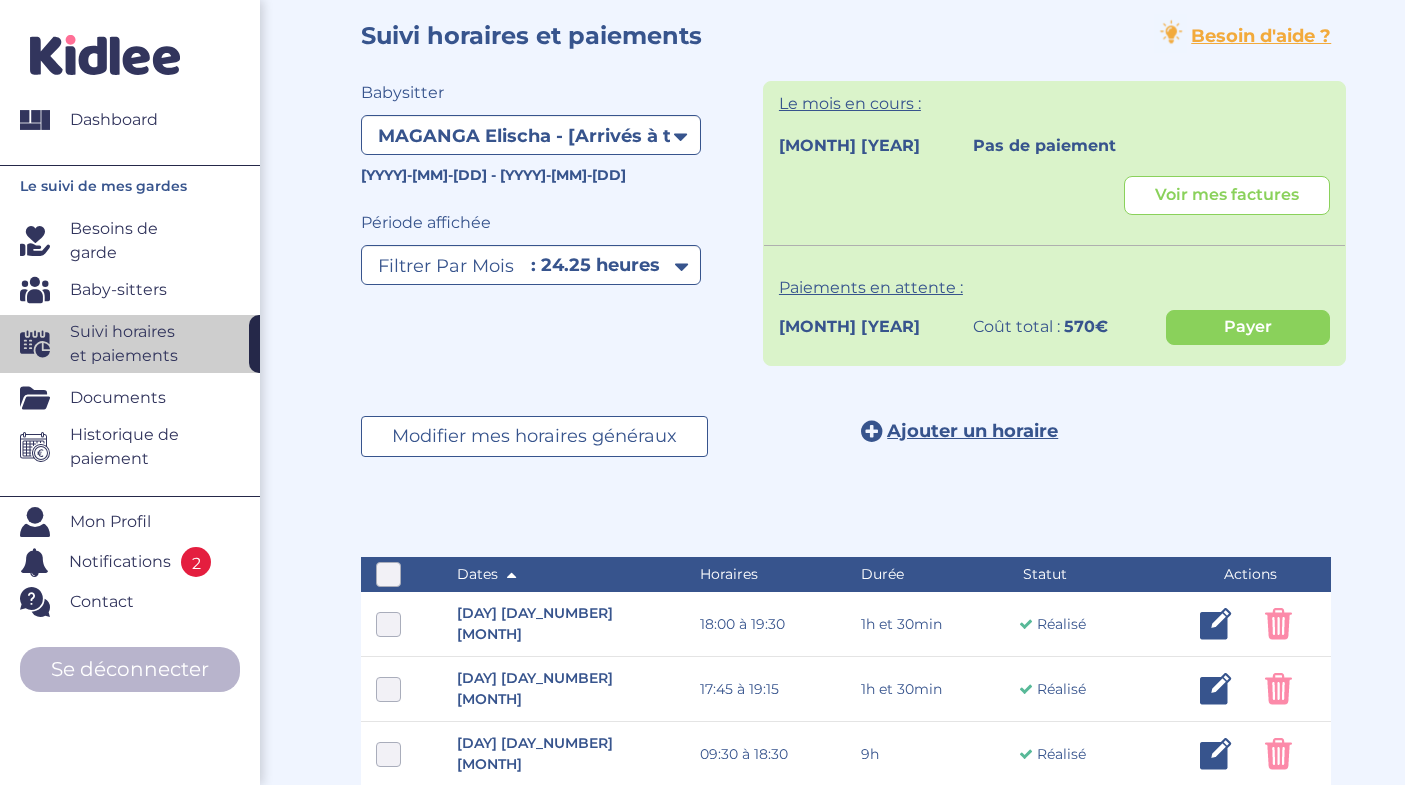 click on "Ajouter un horaire" at bounding box center [972, 431] 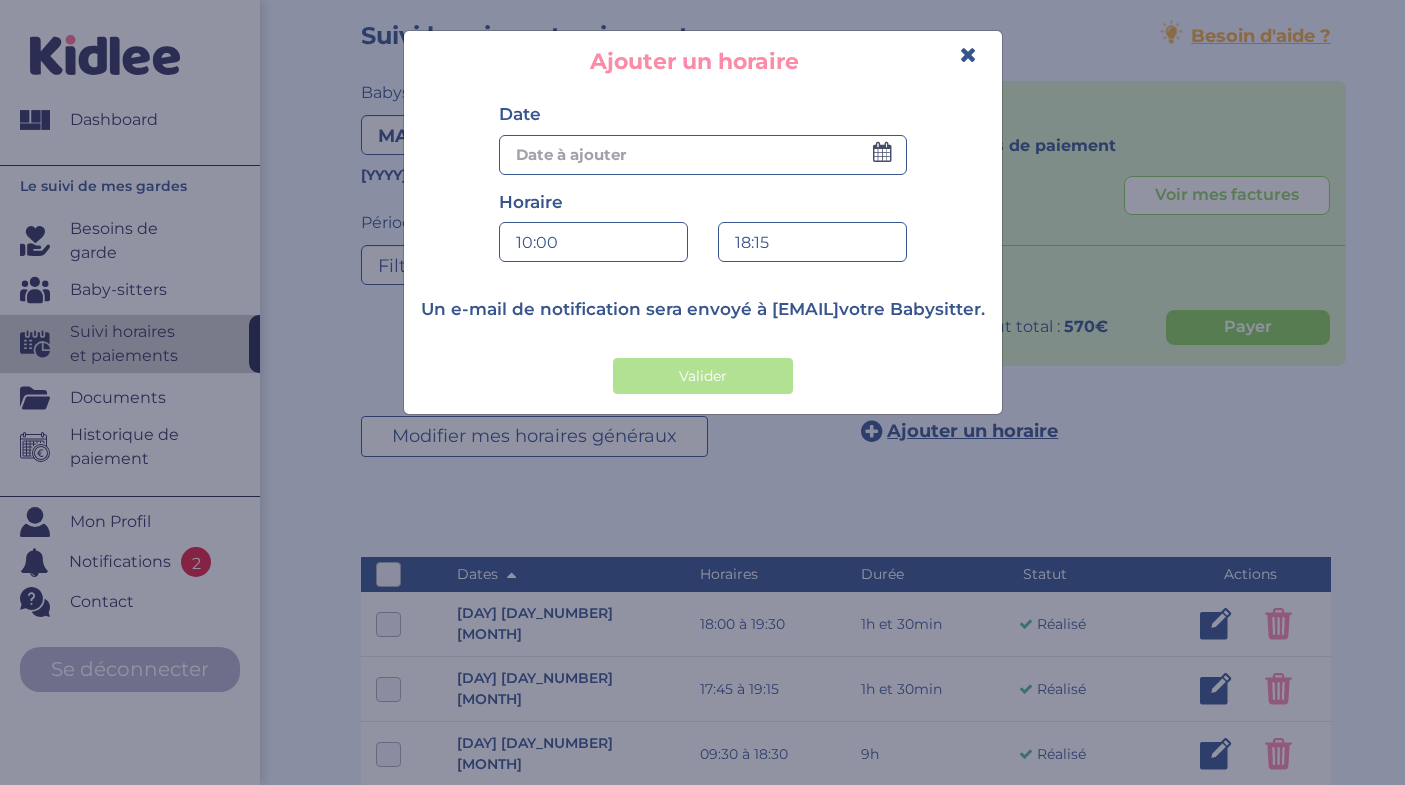 click at bounding box center [882, 152] 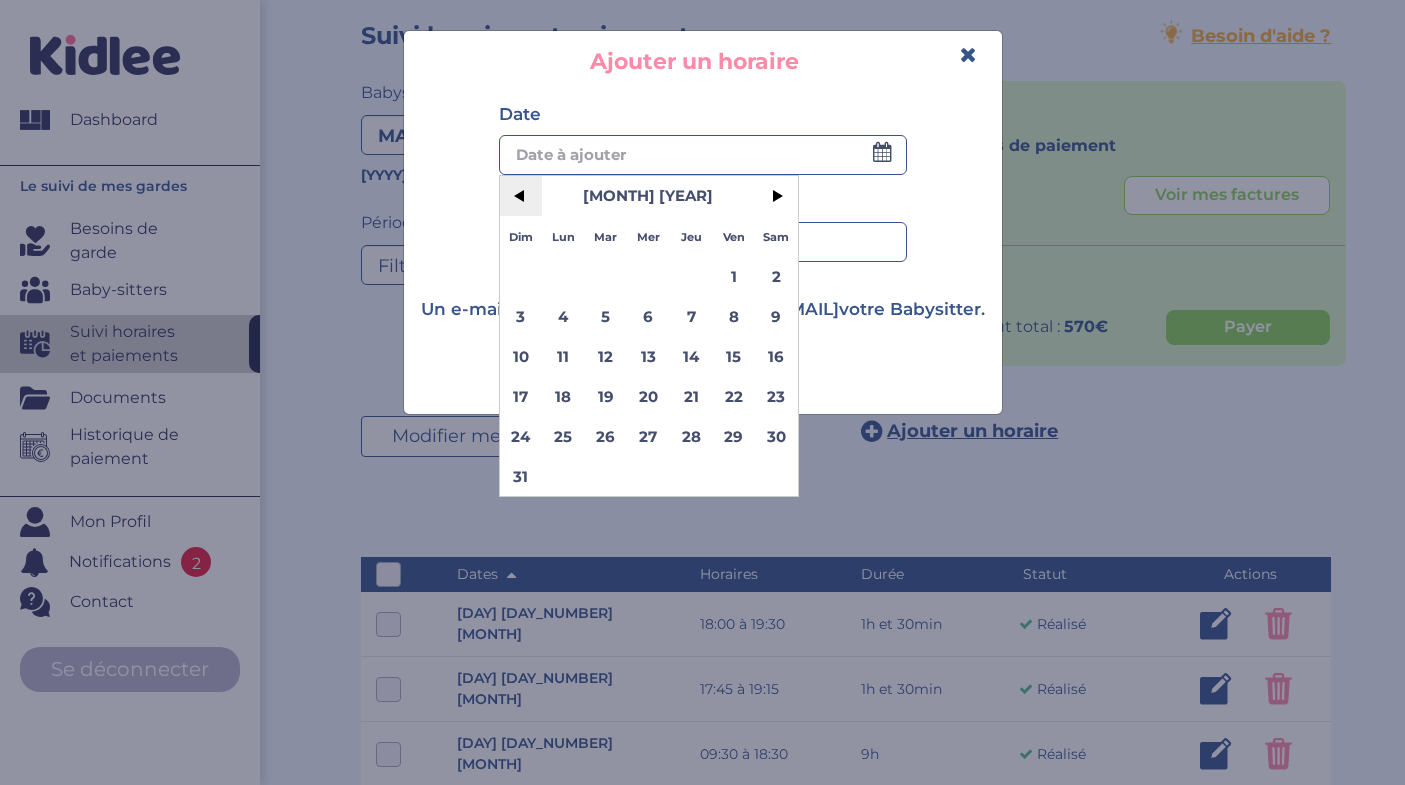 click on "<" at bounding box center (521, 196) 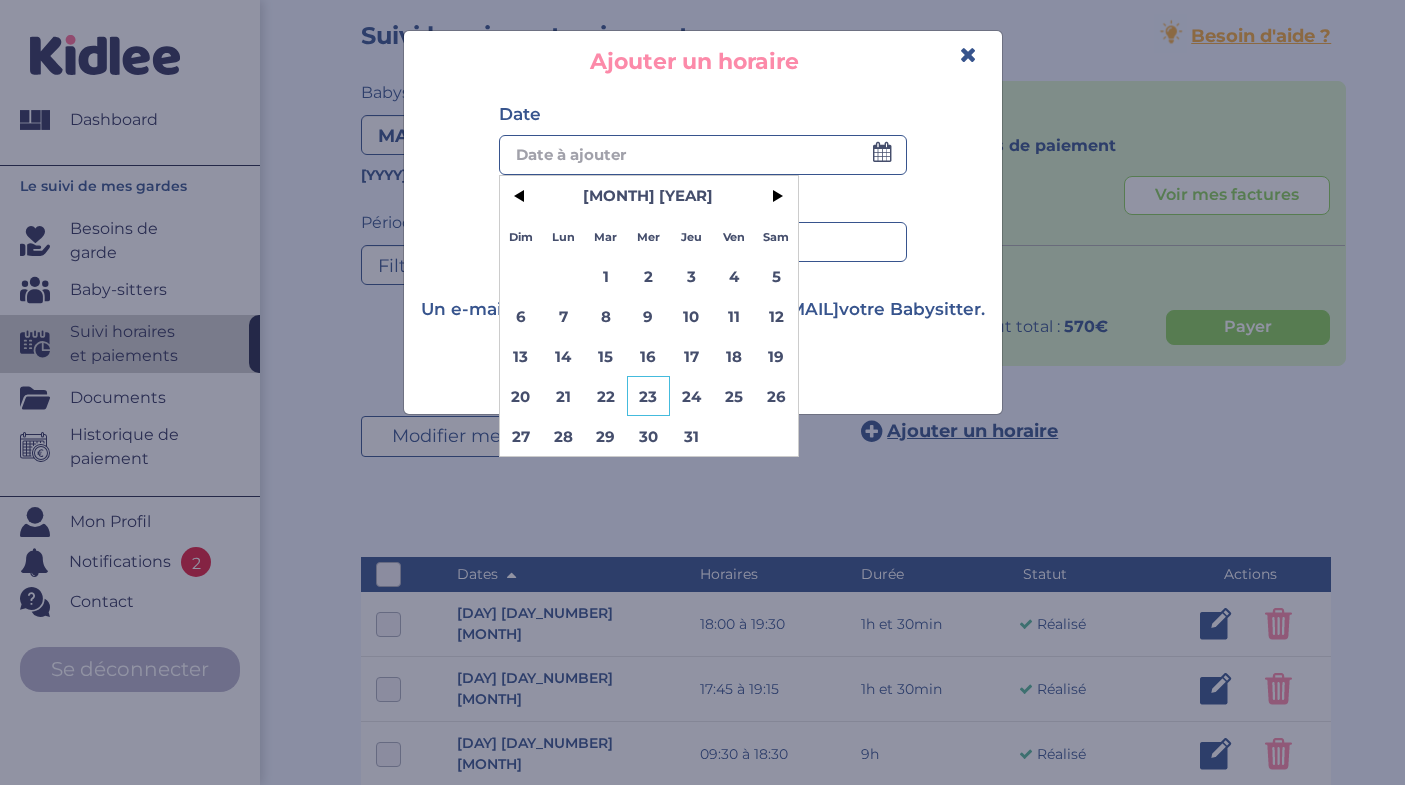 click on "23" at bounding box center (648, 396) 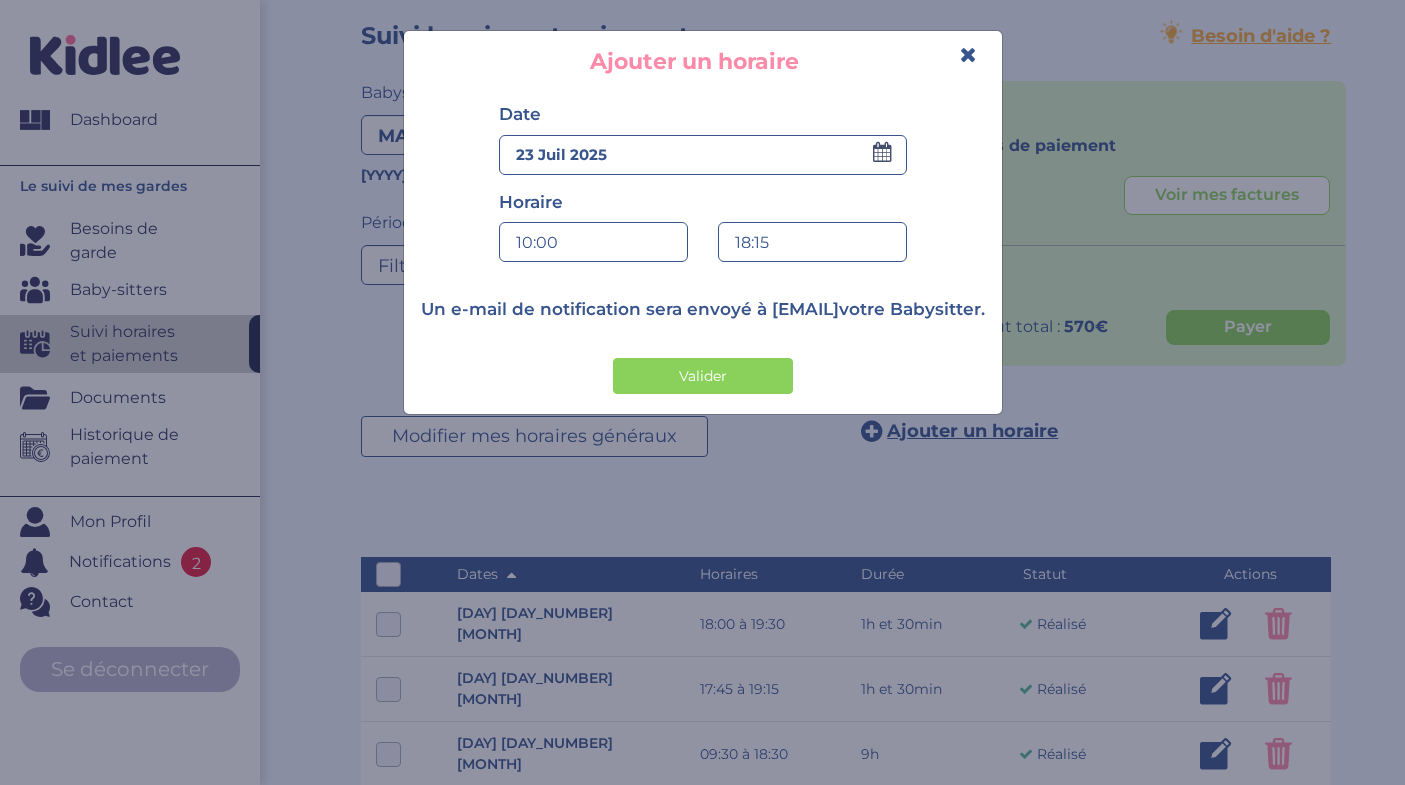 click on "[TIME]" at bounding box center [812, 243] 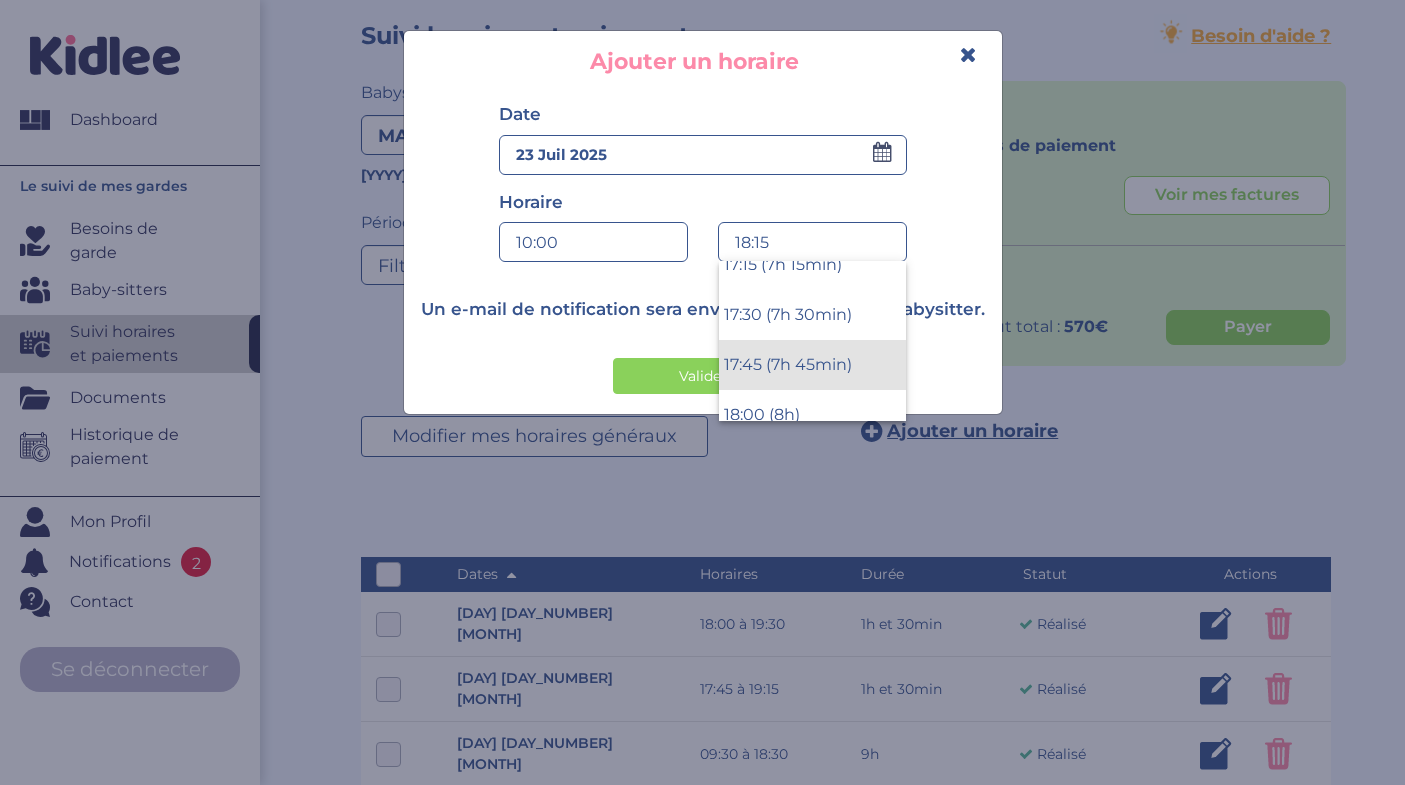 scroll, scrollTop: 1418, scrollLeft: 0, axis: vertical 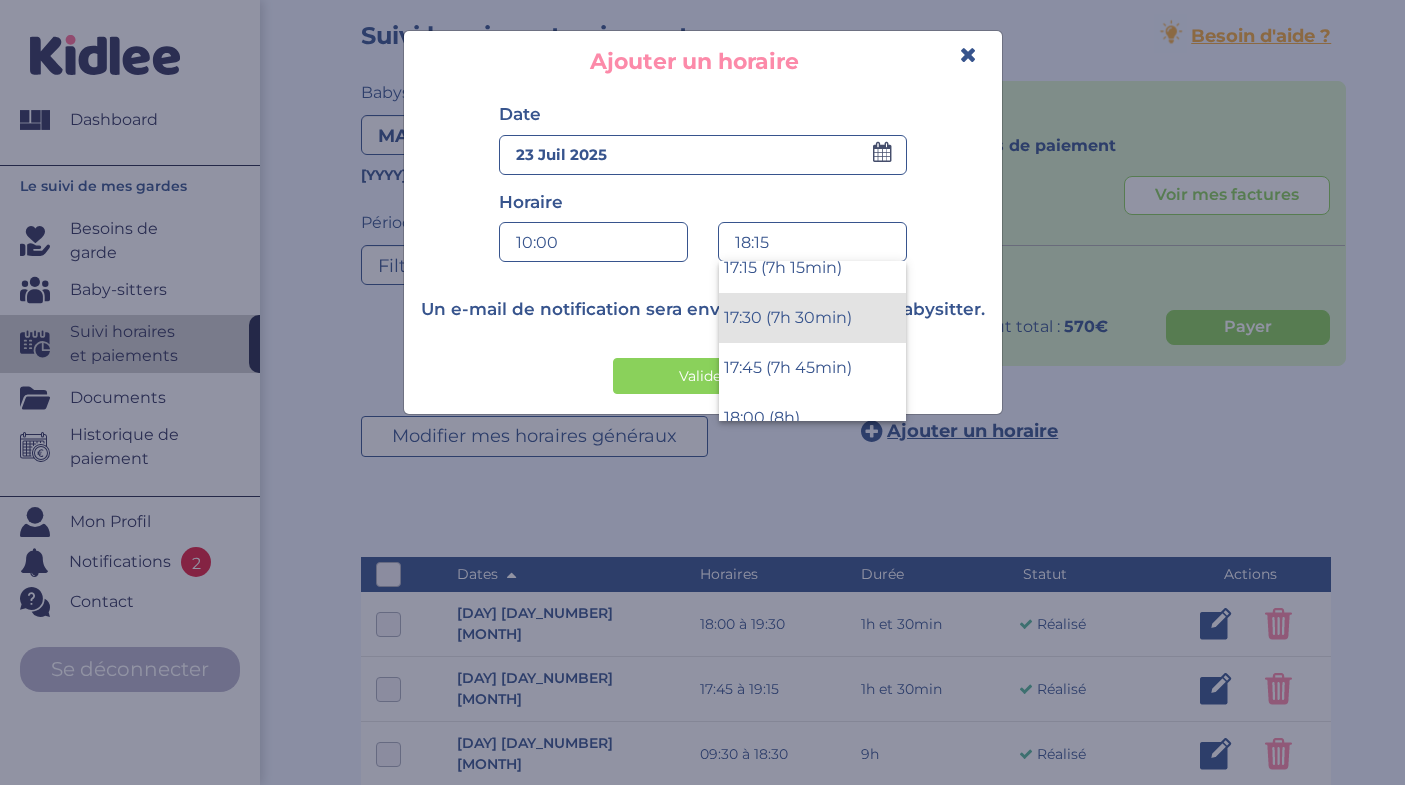 click on "17:30  (7h 30min)" at bounding box center [812, 318] 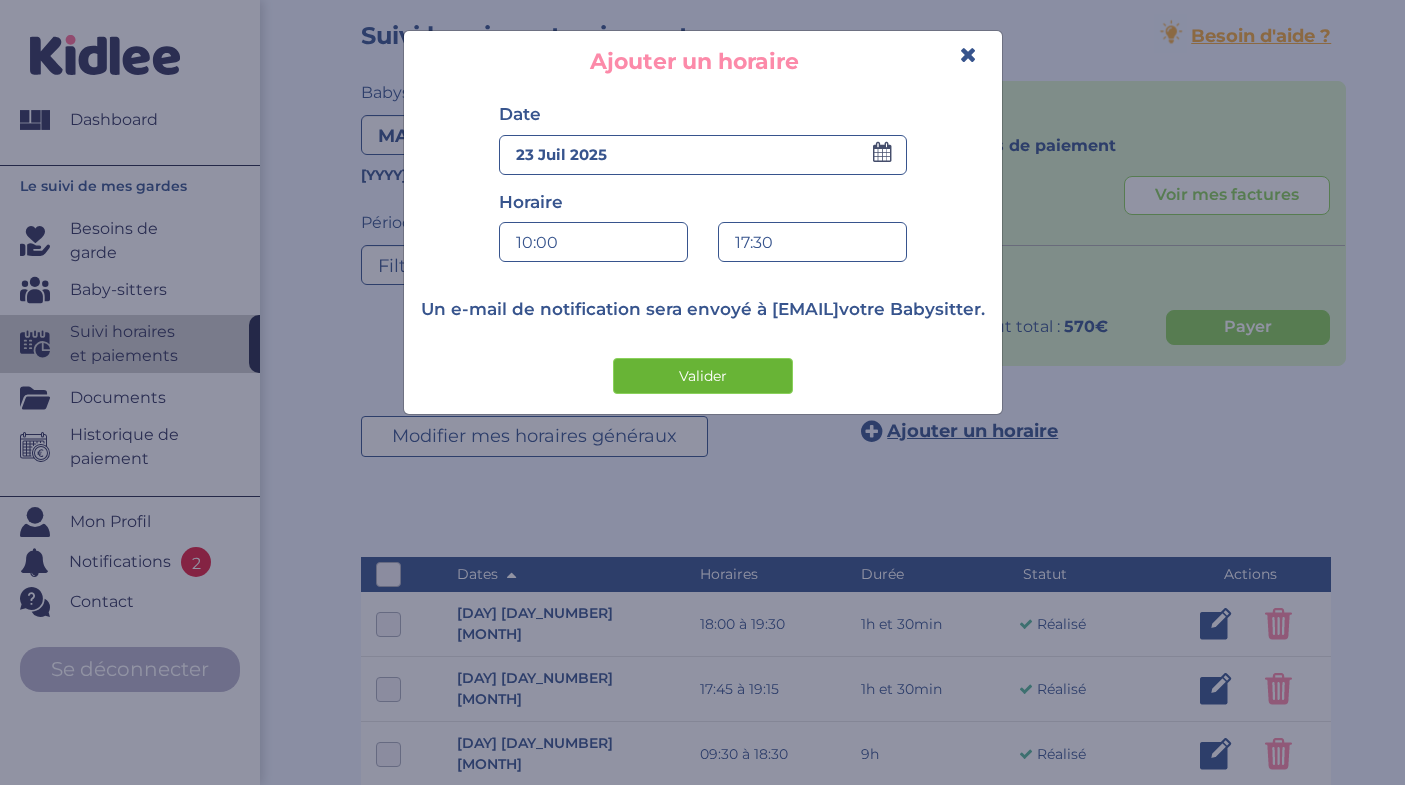 click on "Valider" at bounding box center (703, 376) 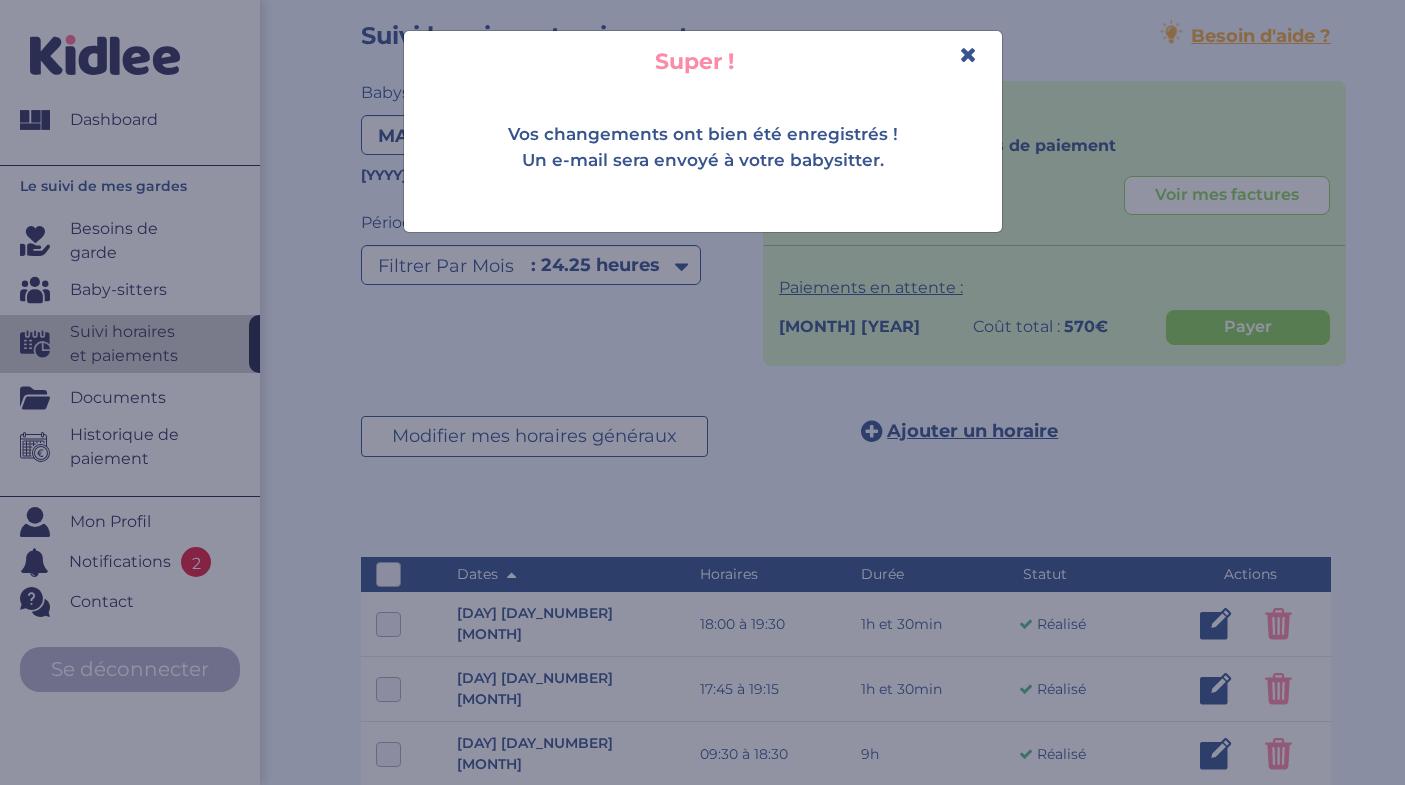 click at bounding box center (968, 54) 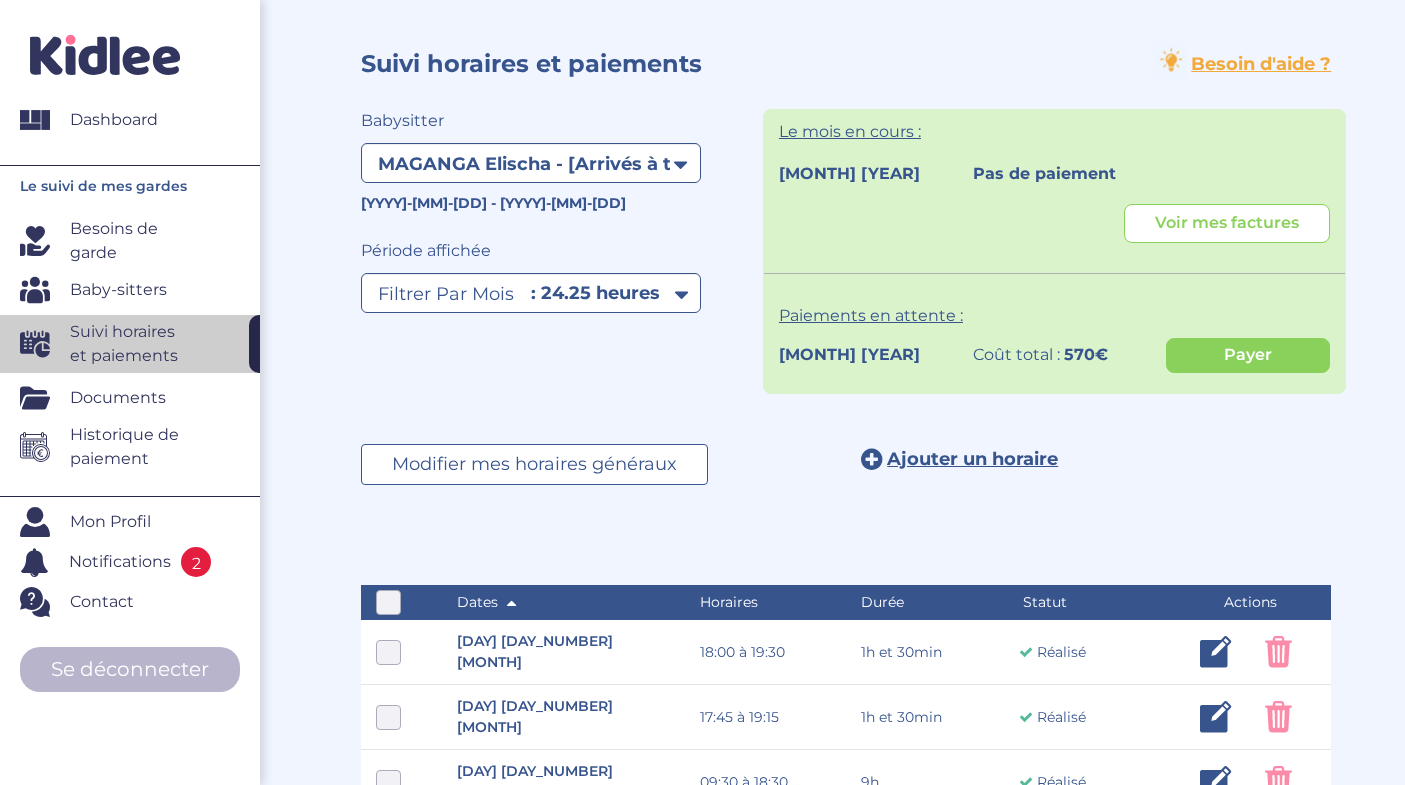scroll, scrollTop: 0, scrollLeft: 0, axis: both 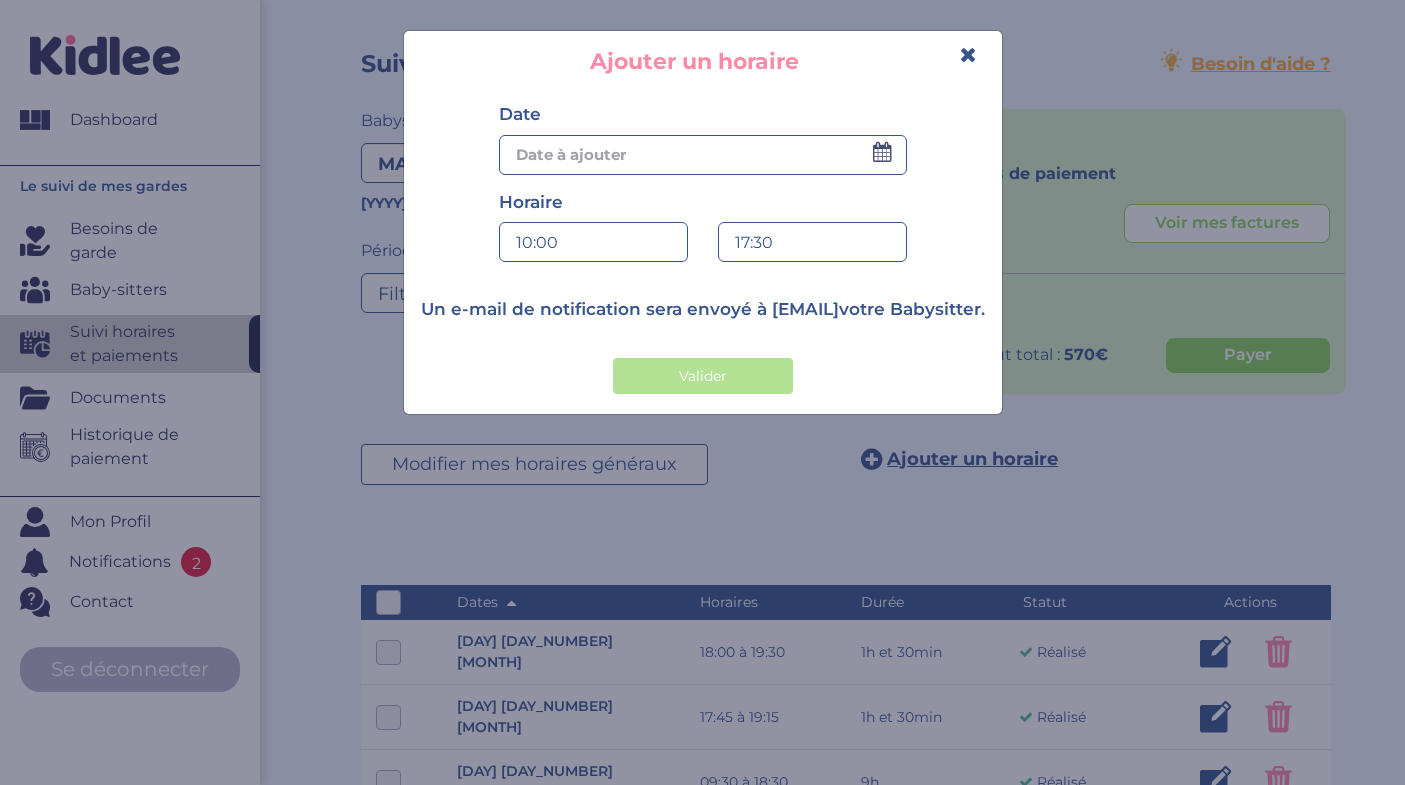 click at bounding box center (968, 54) 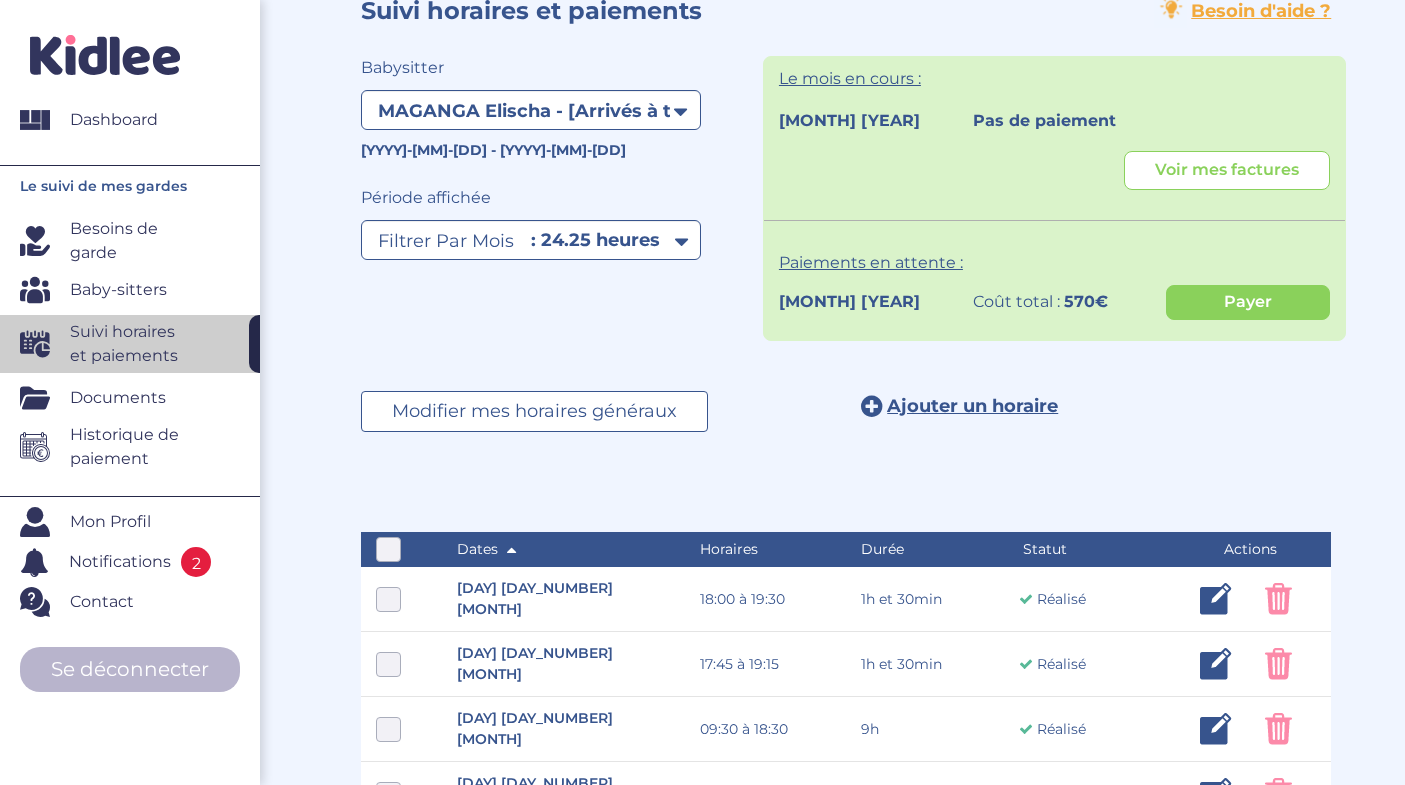scroll, scrollTop: 43, scrollLeft: 0, axis: vertical 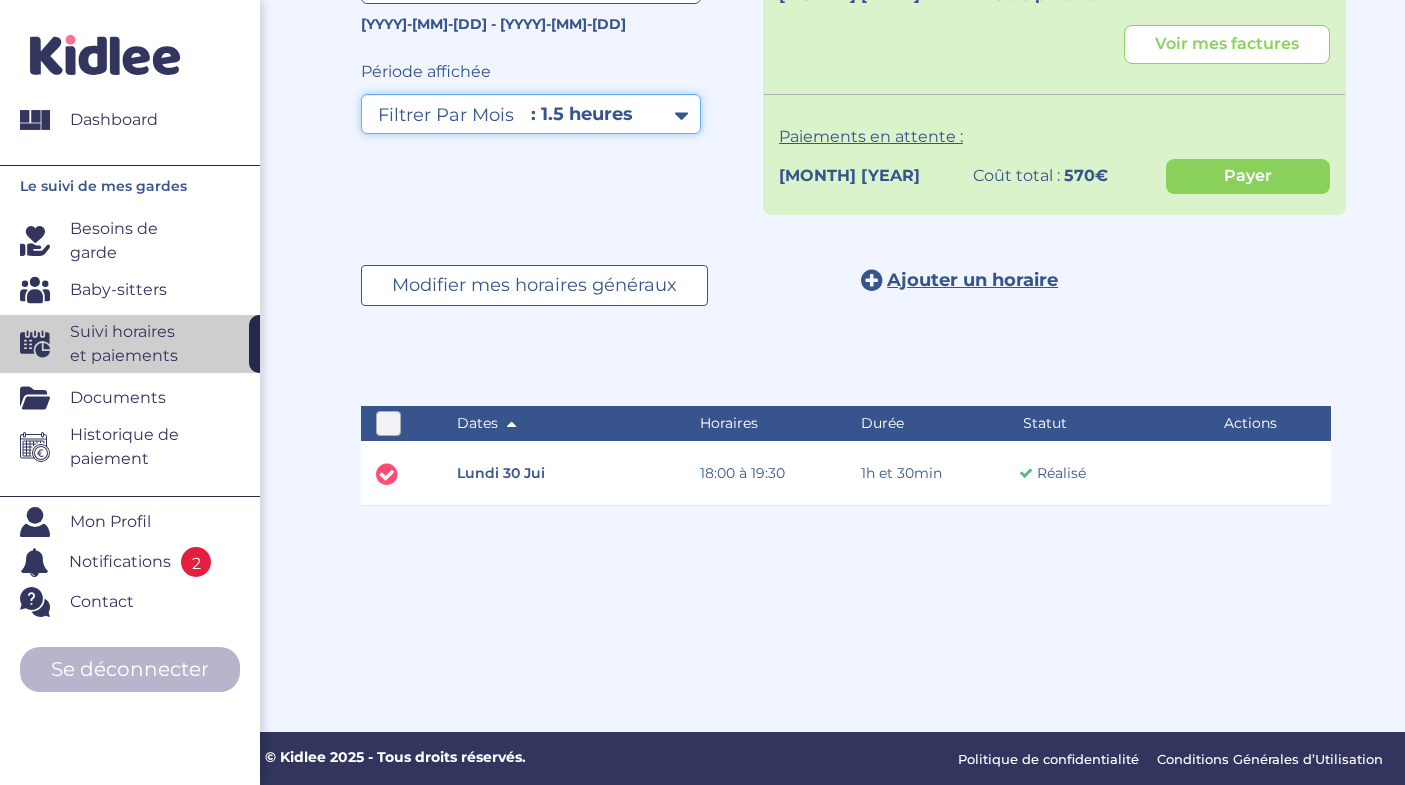 select on "[MONTH] [YEAR]" 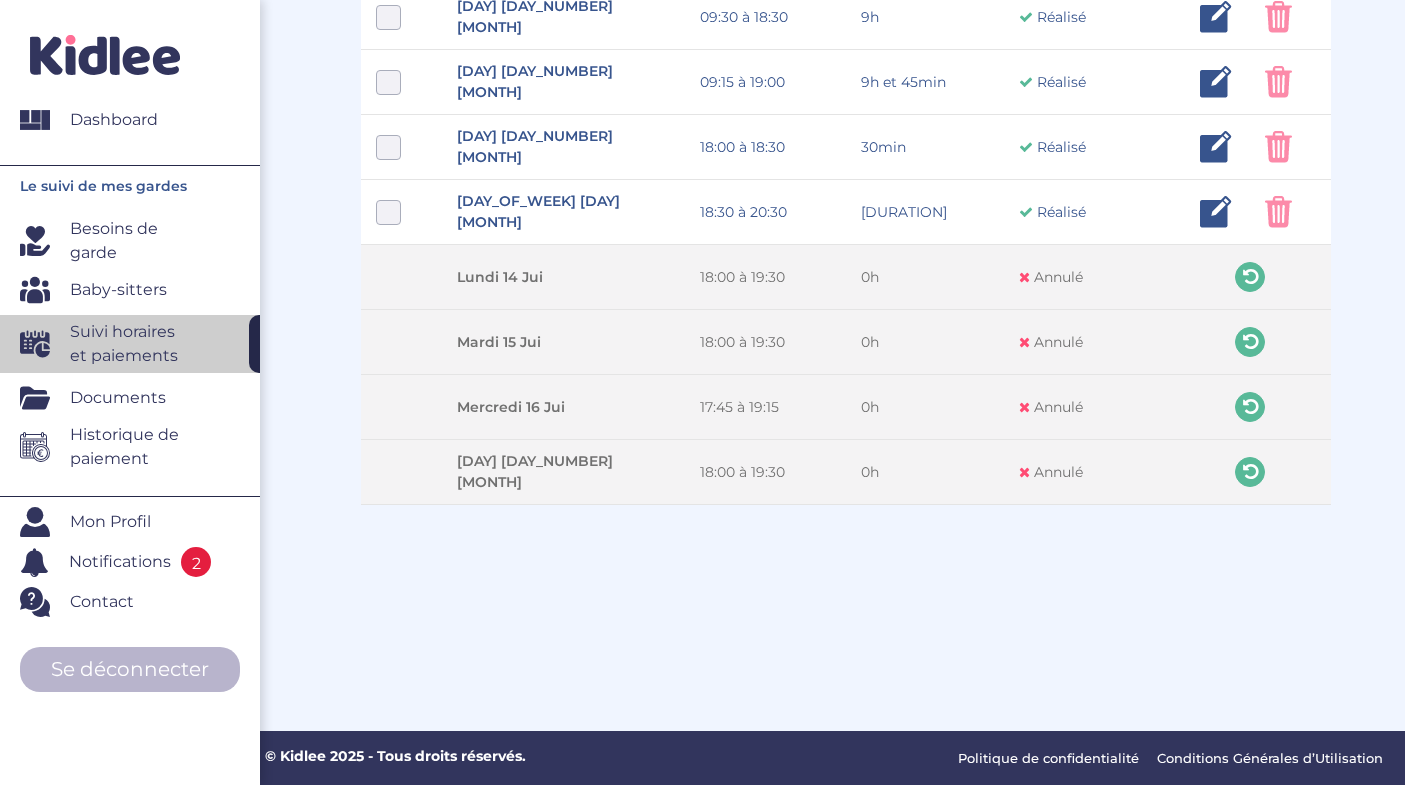 scroll, scrollTop: 764, scrollLeft: 0, axis: vertical 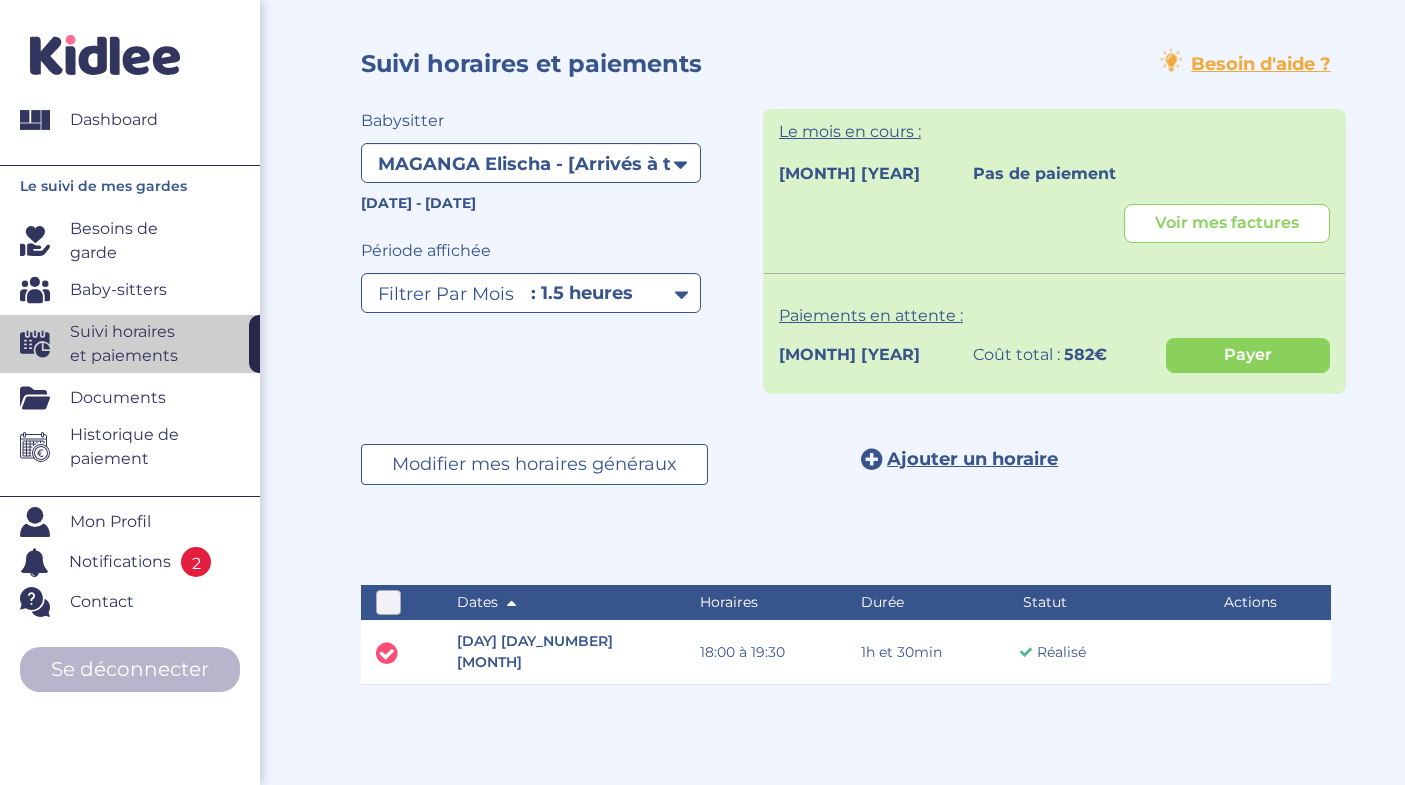 select on "2026" 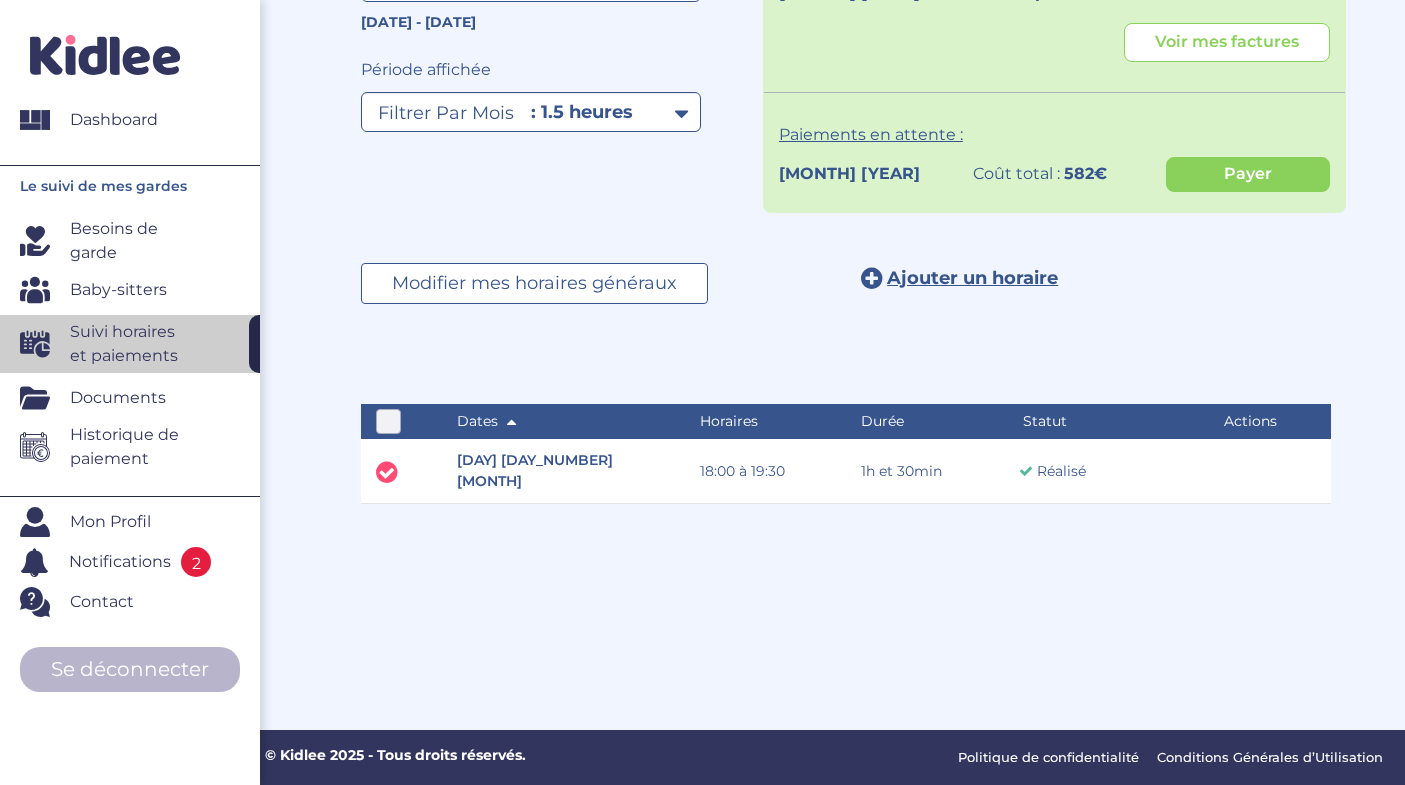 scroll, scrollTop: 179, scrollLeft: 0, axis: vertical 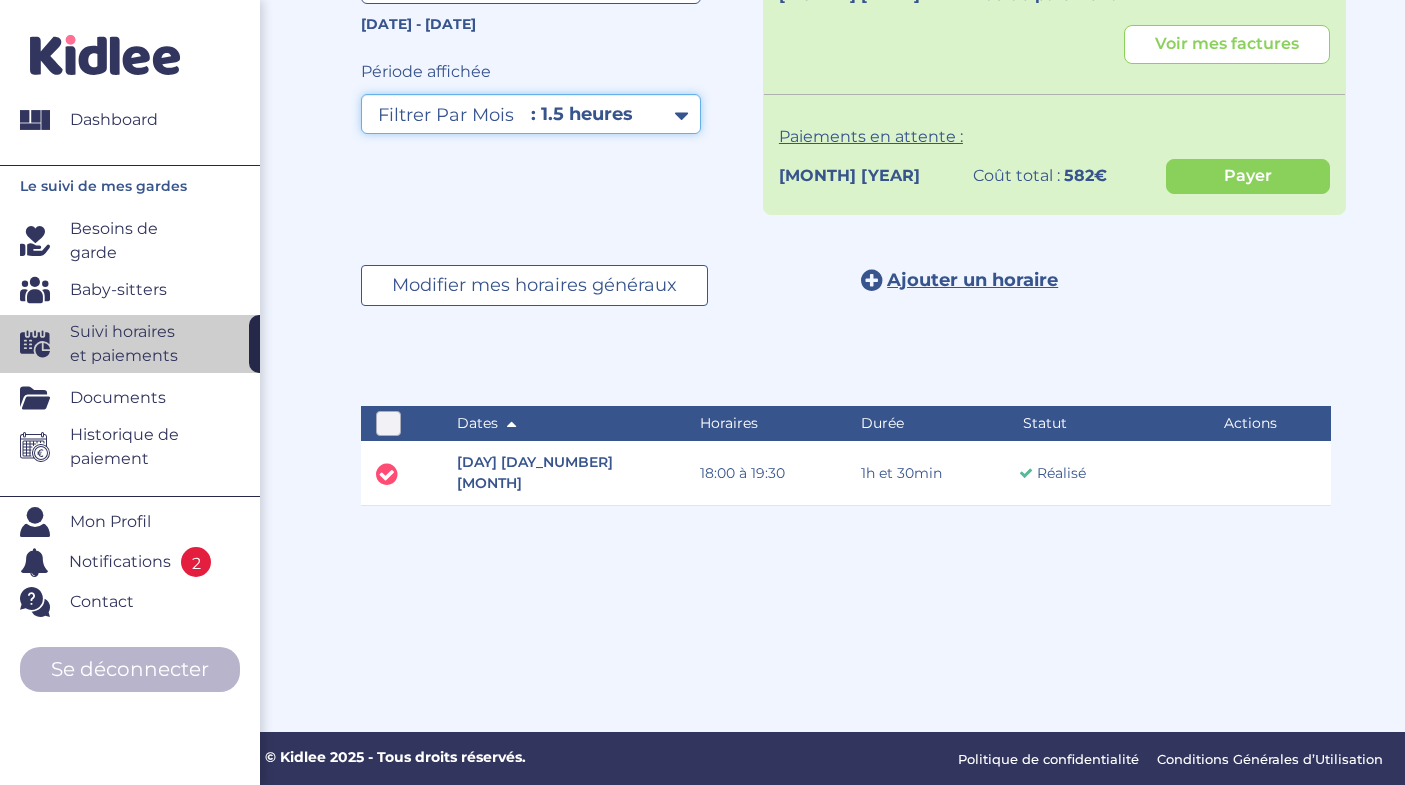 select on "[MONTH] [YEAR]" 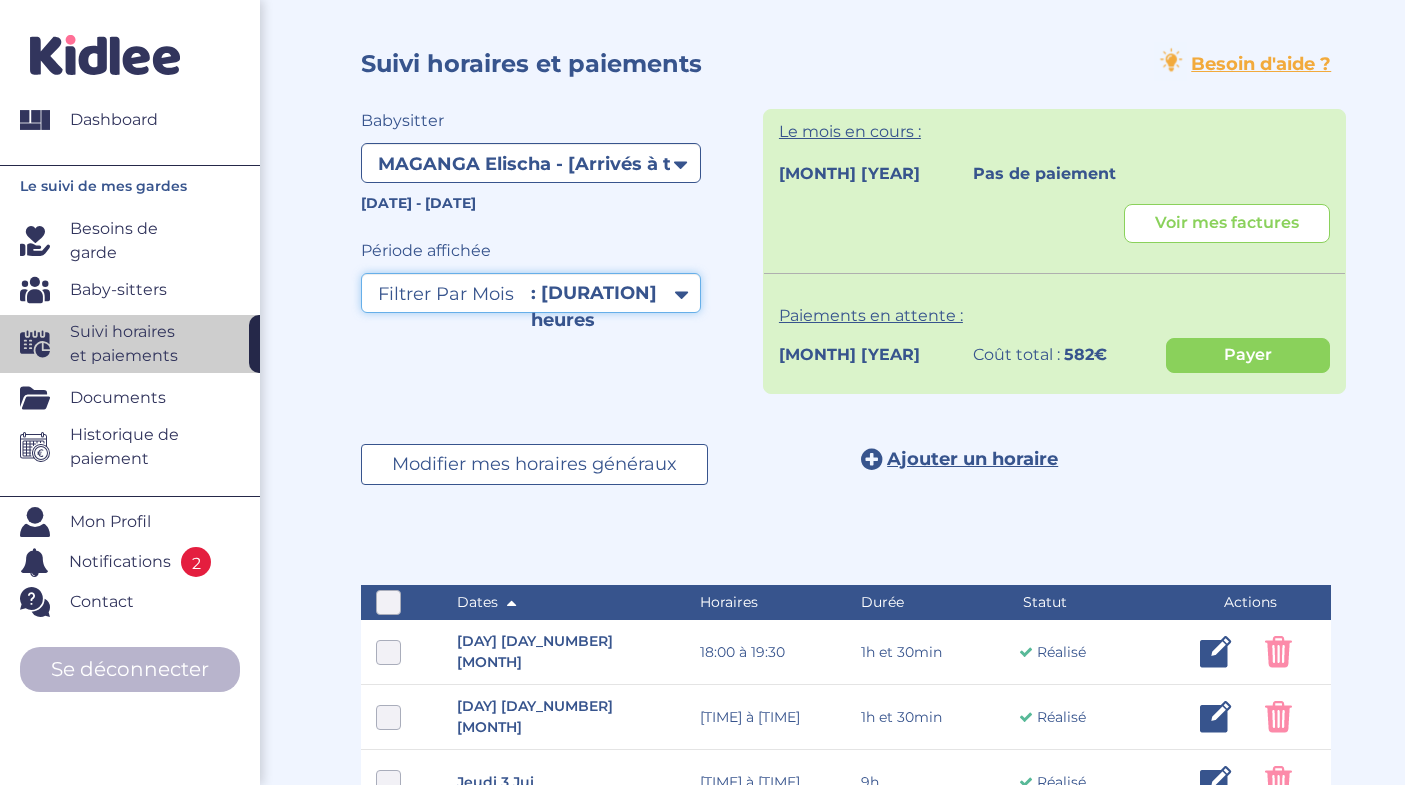 scroll, scrollTop: 0, scrollLeft: 0, axis: both 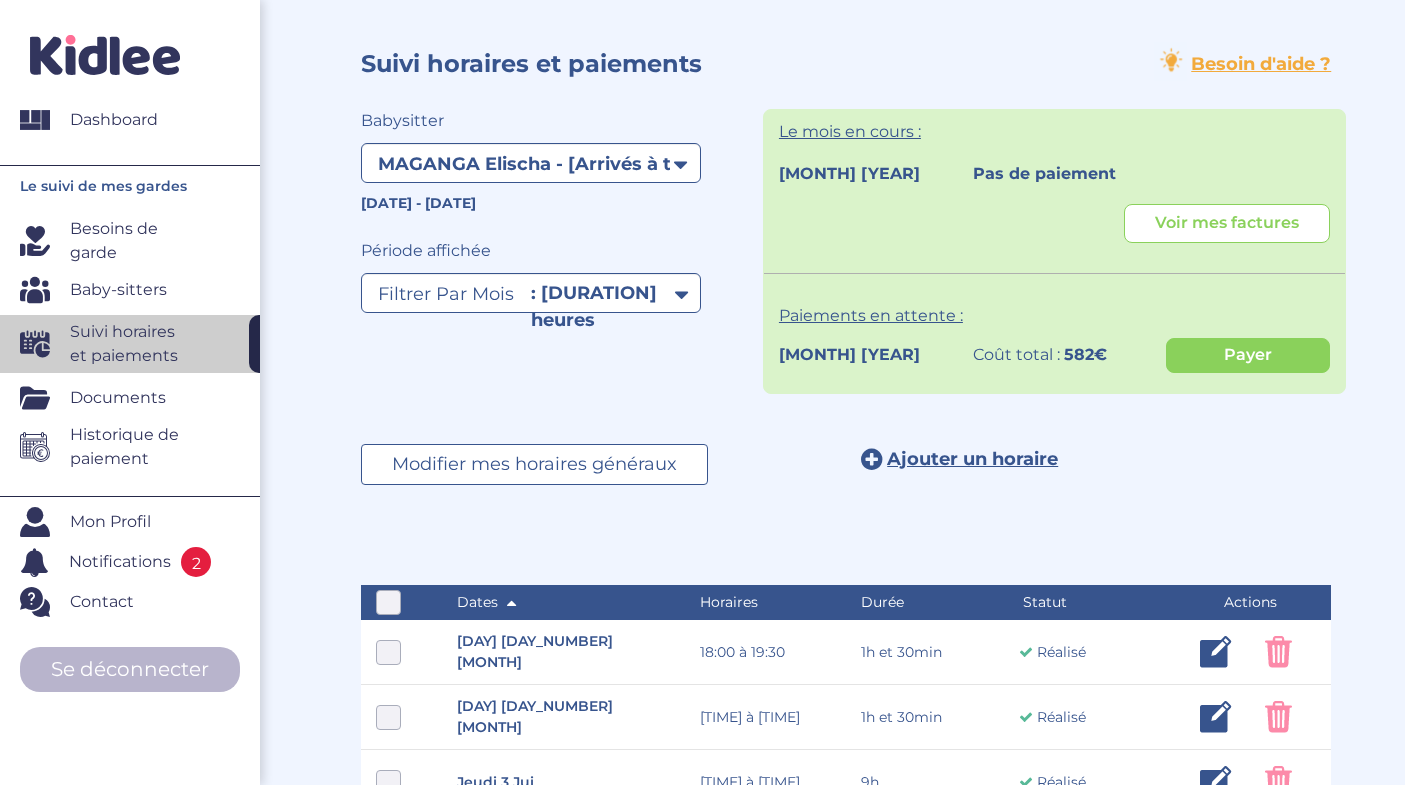 click on "Ajouter un horaire" at bounding box center [972, 459] 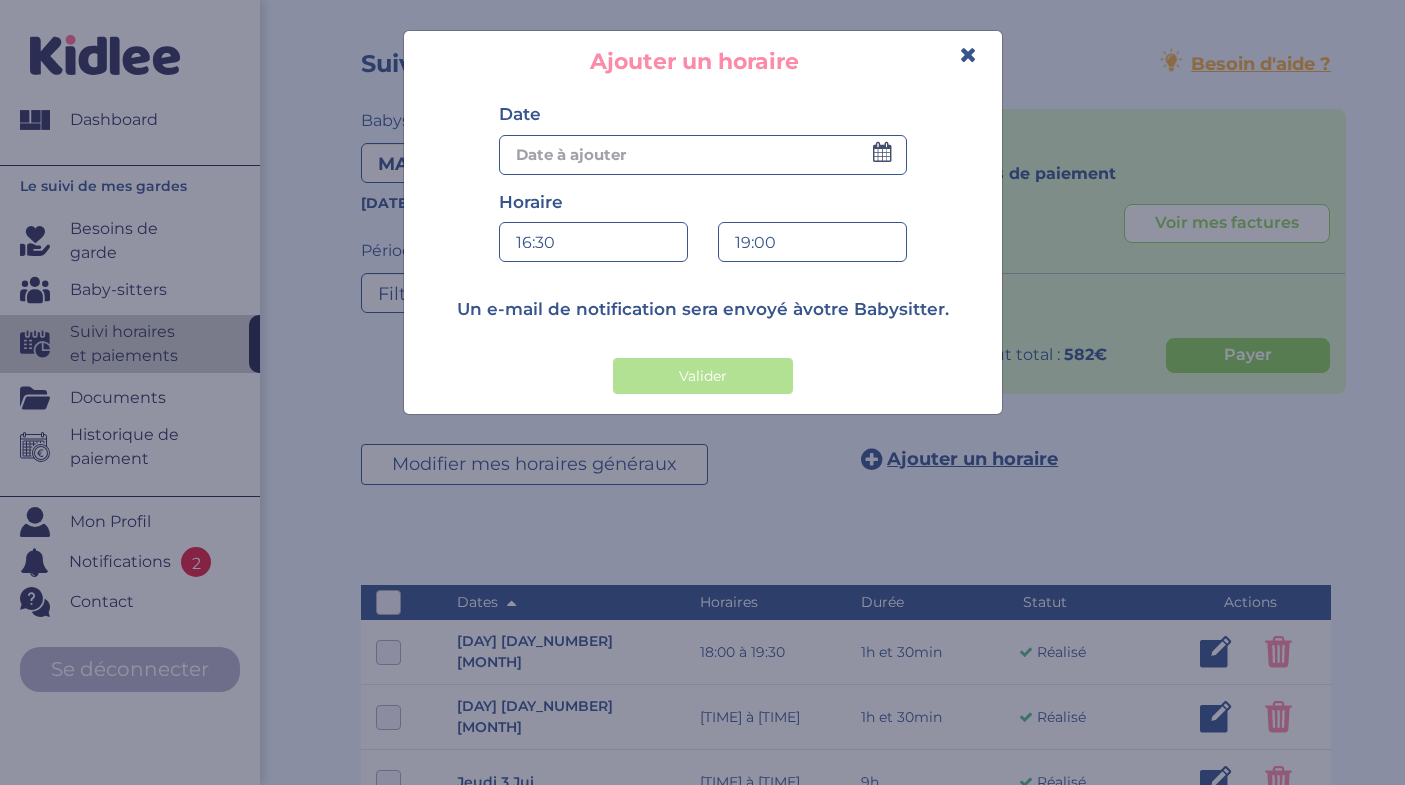 click at bounding box center [882, 152] 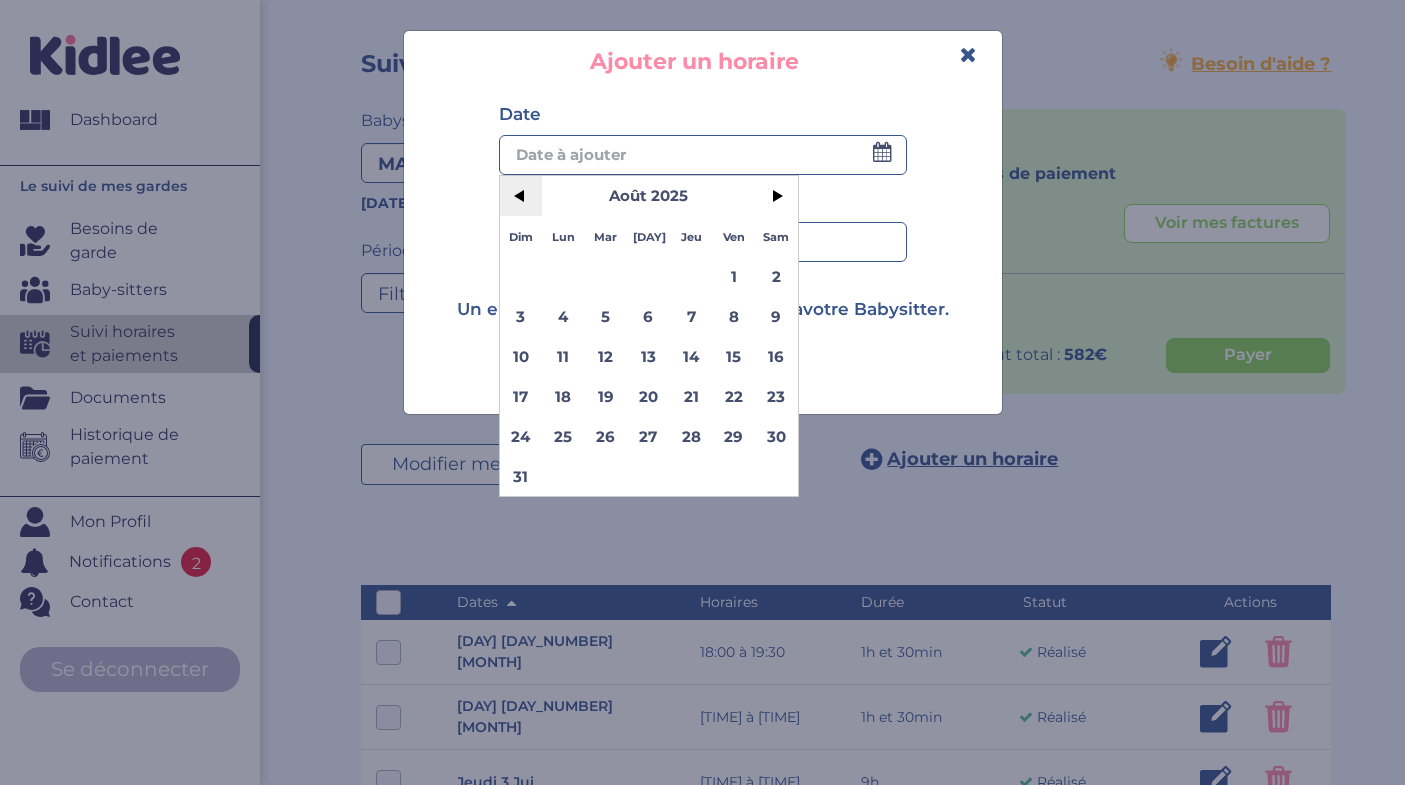 click on "<" at bounding box center (521, 196) 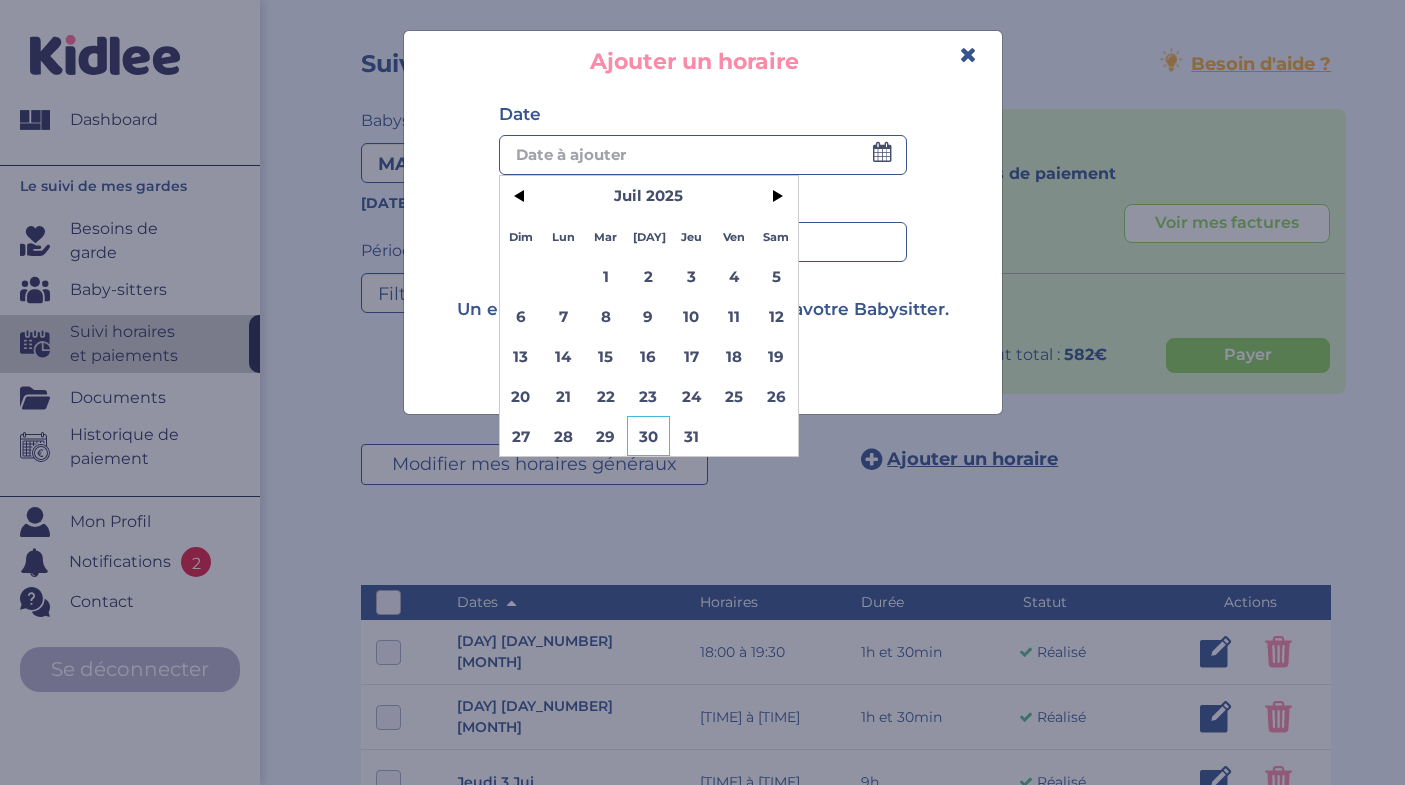 click on "30" at bounding box center (648, 436) 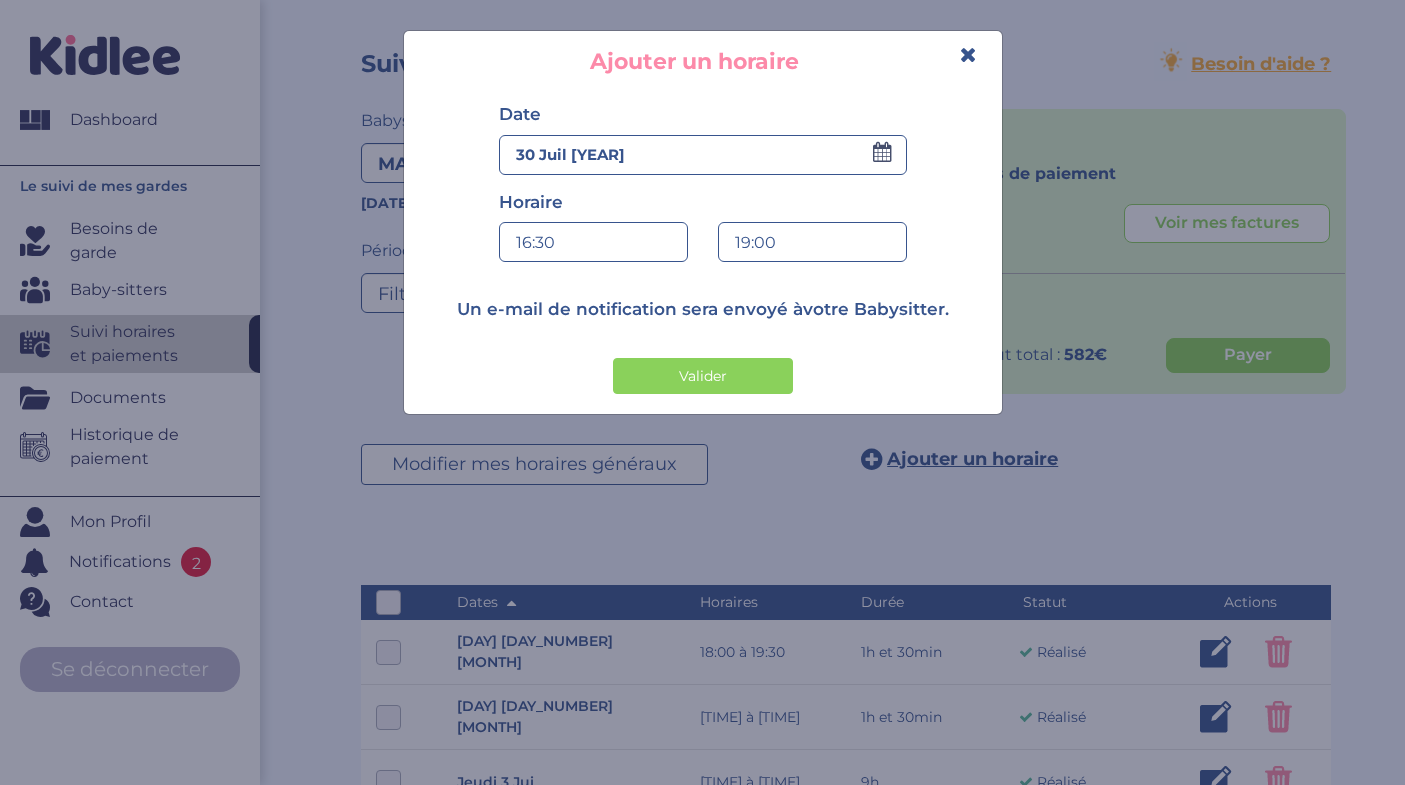 click on "16:30" at bounding box center [593, 243] 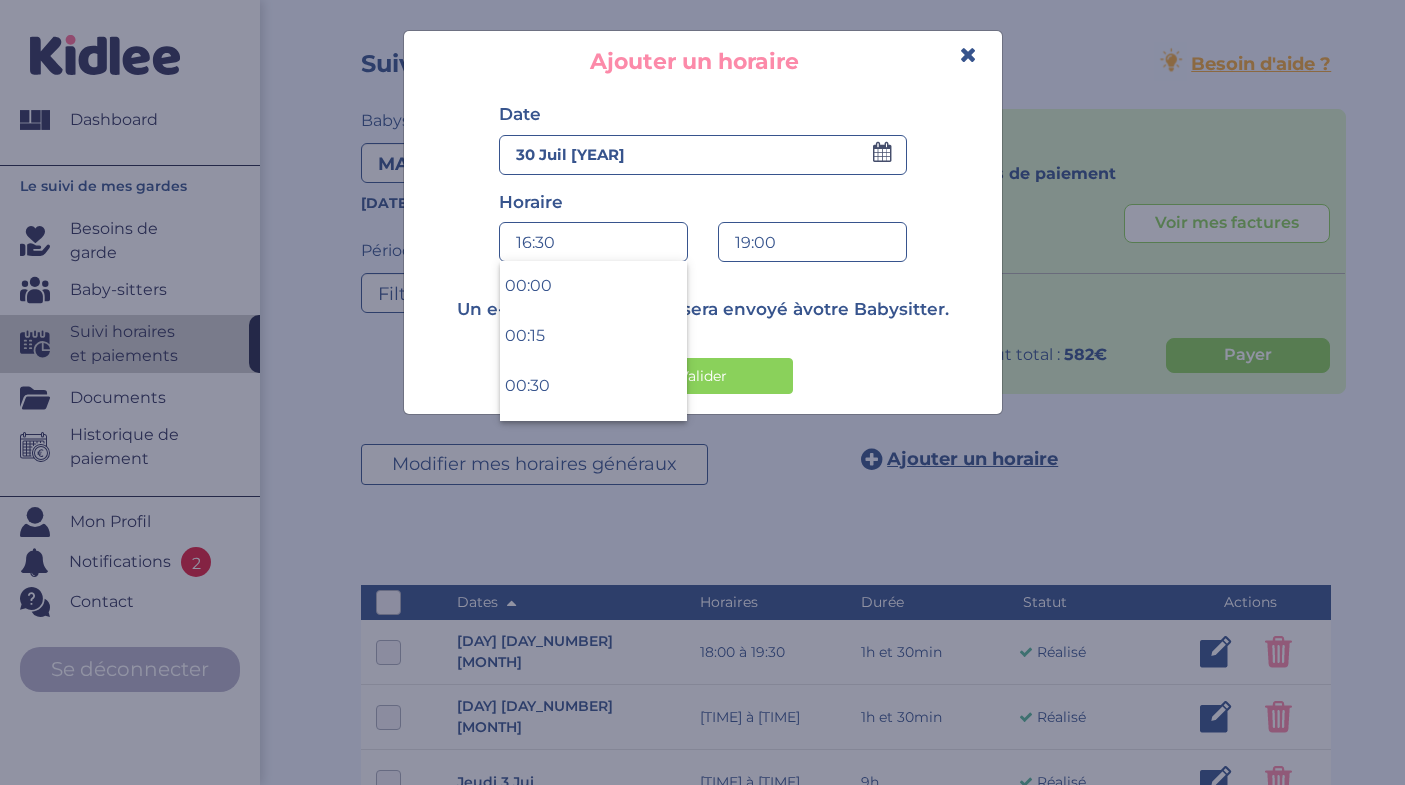 click on "16:30" at bounding box center (593, 243) 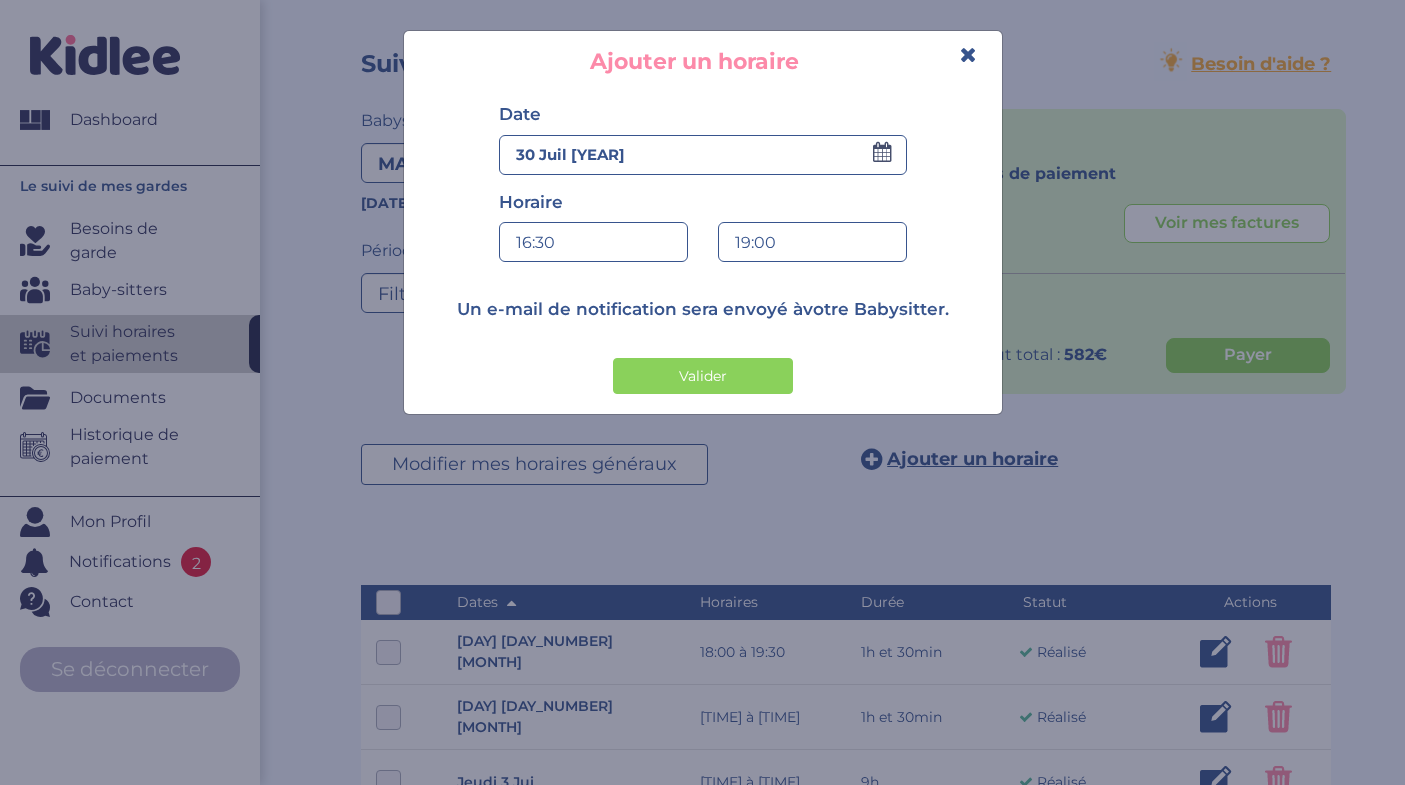click on "16:30" at bounding box center (593, 243) 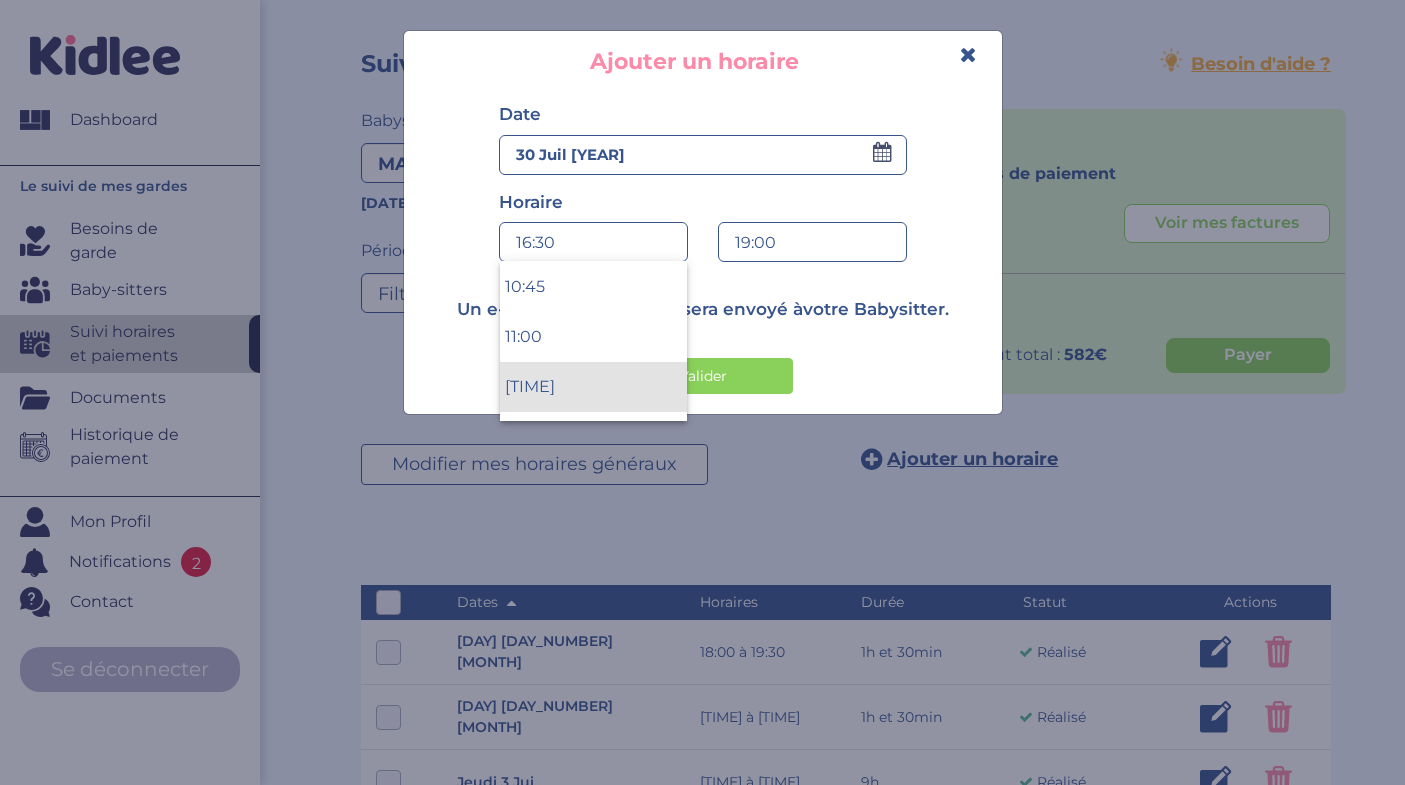 scroll, scrollTop: 2089, scrollLeft: 0, axis: vertical 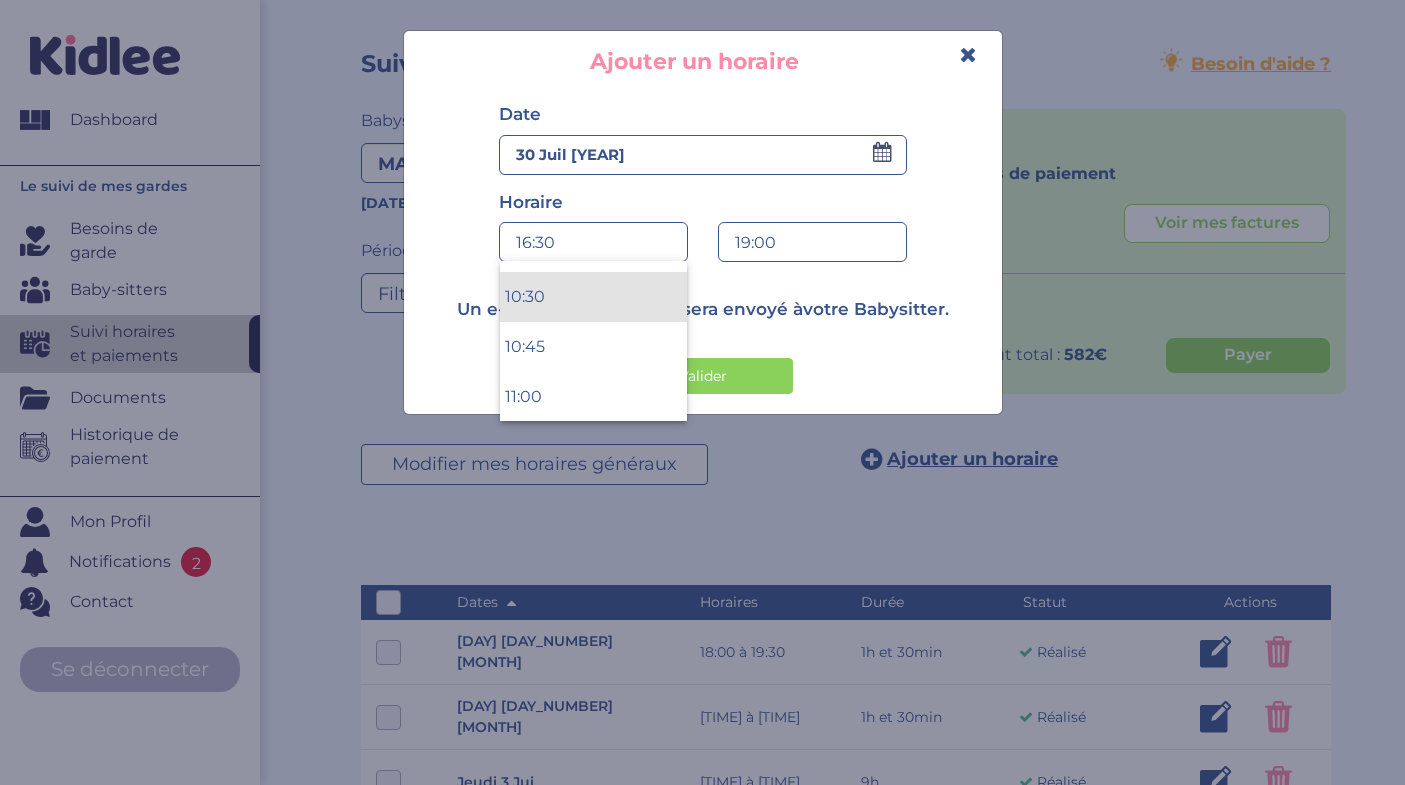 click on "10:30" at bounding box center (593, 297) 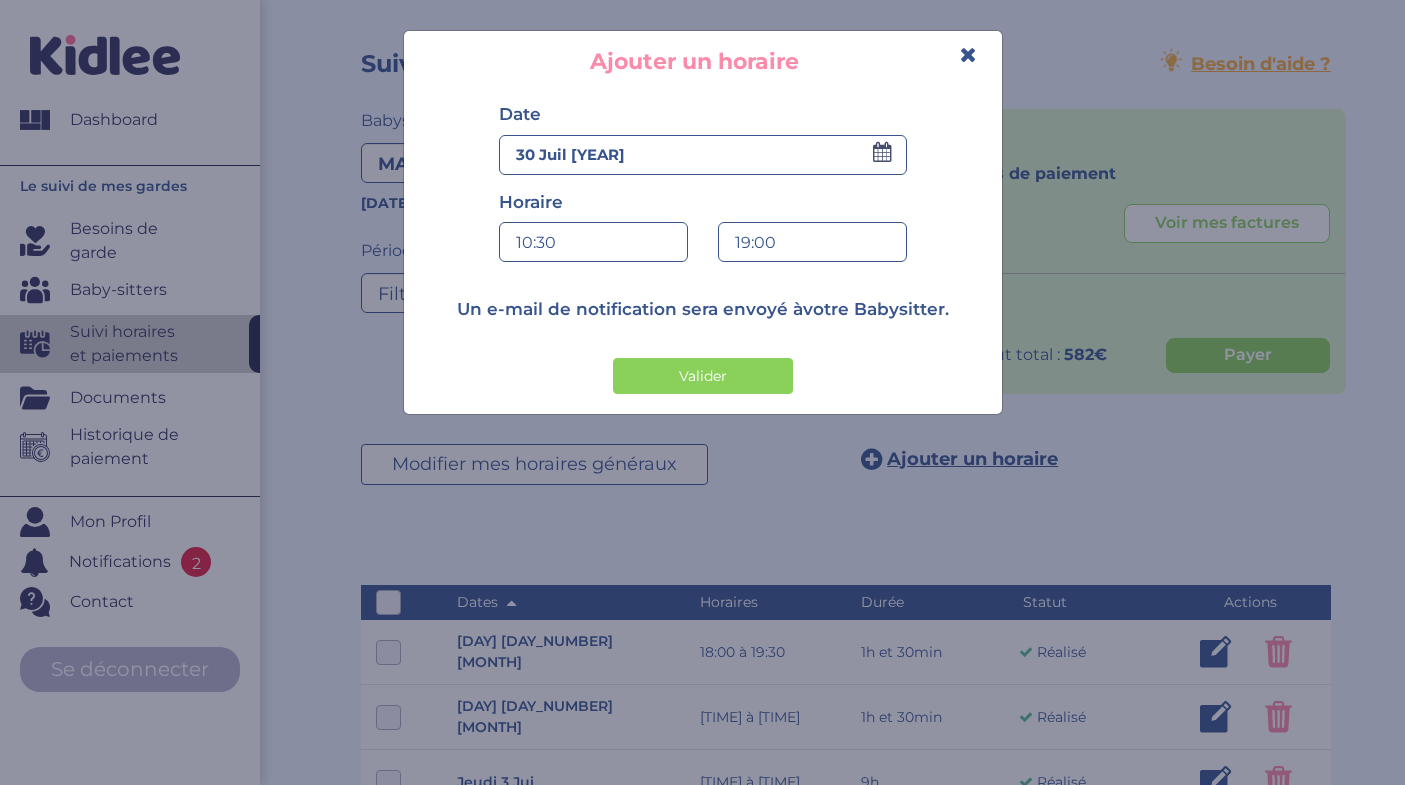 click on "10:30" at bounding box center (593, 243) 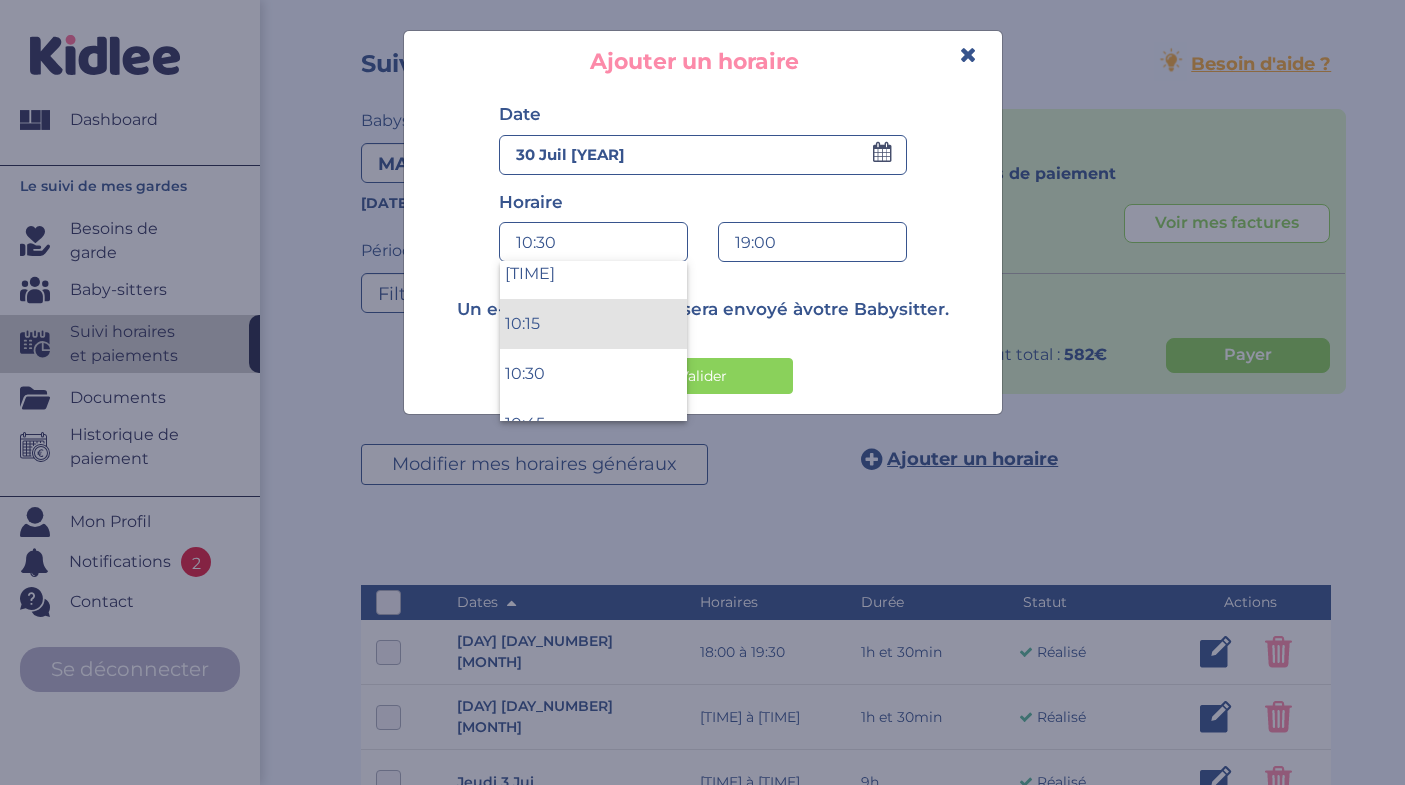 scroll, scrollTop: 1997, scrollLeft: 0, axis: vertical 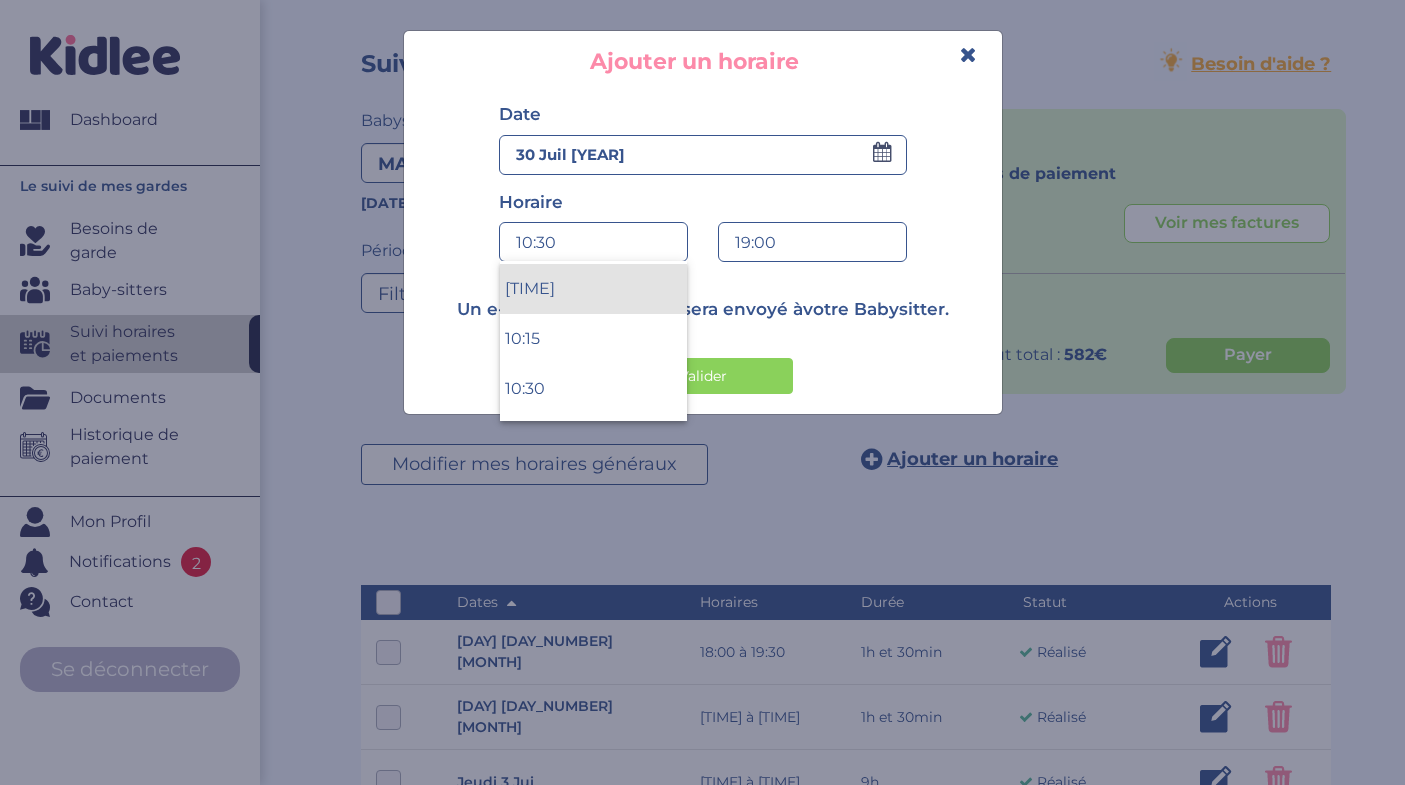 click on "[TIME]" at bounding box center [593, 289] 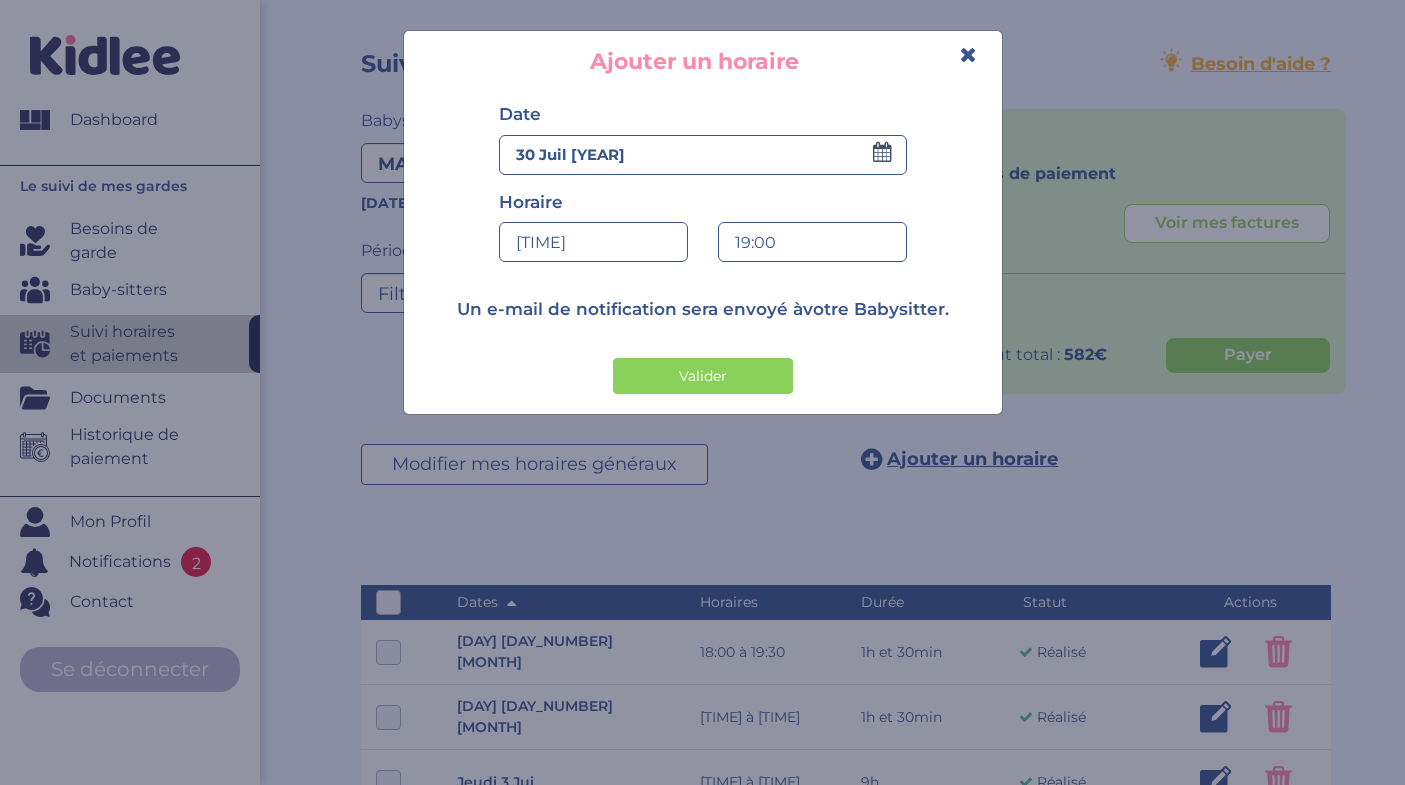 click on "19:00" at bounding box center [812, 243] 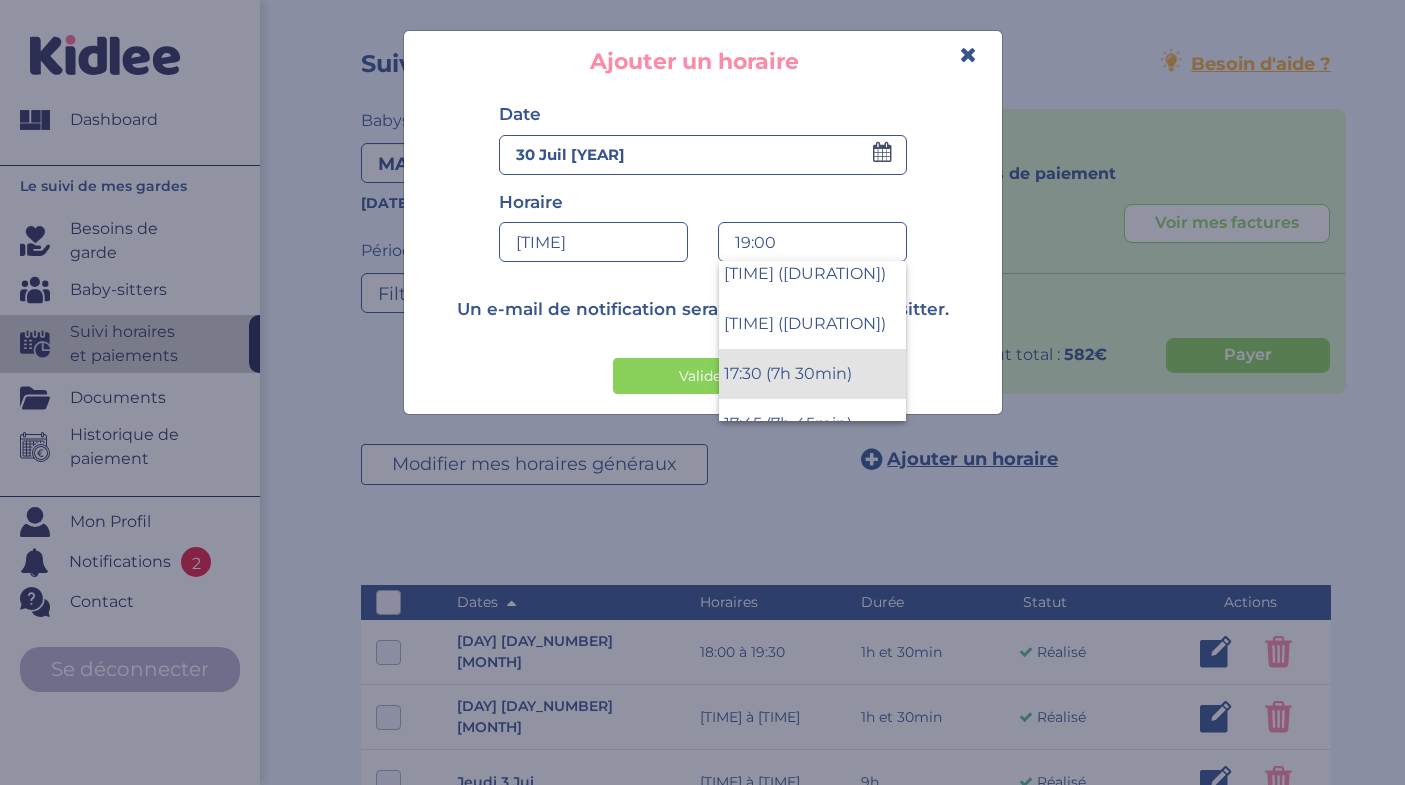 scroll, scrollTop: 1364, scrollLeft: 0, axis: vertical 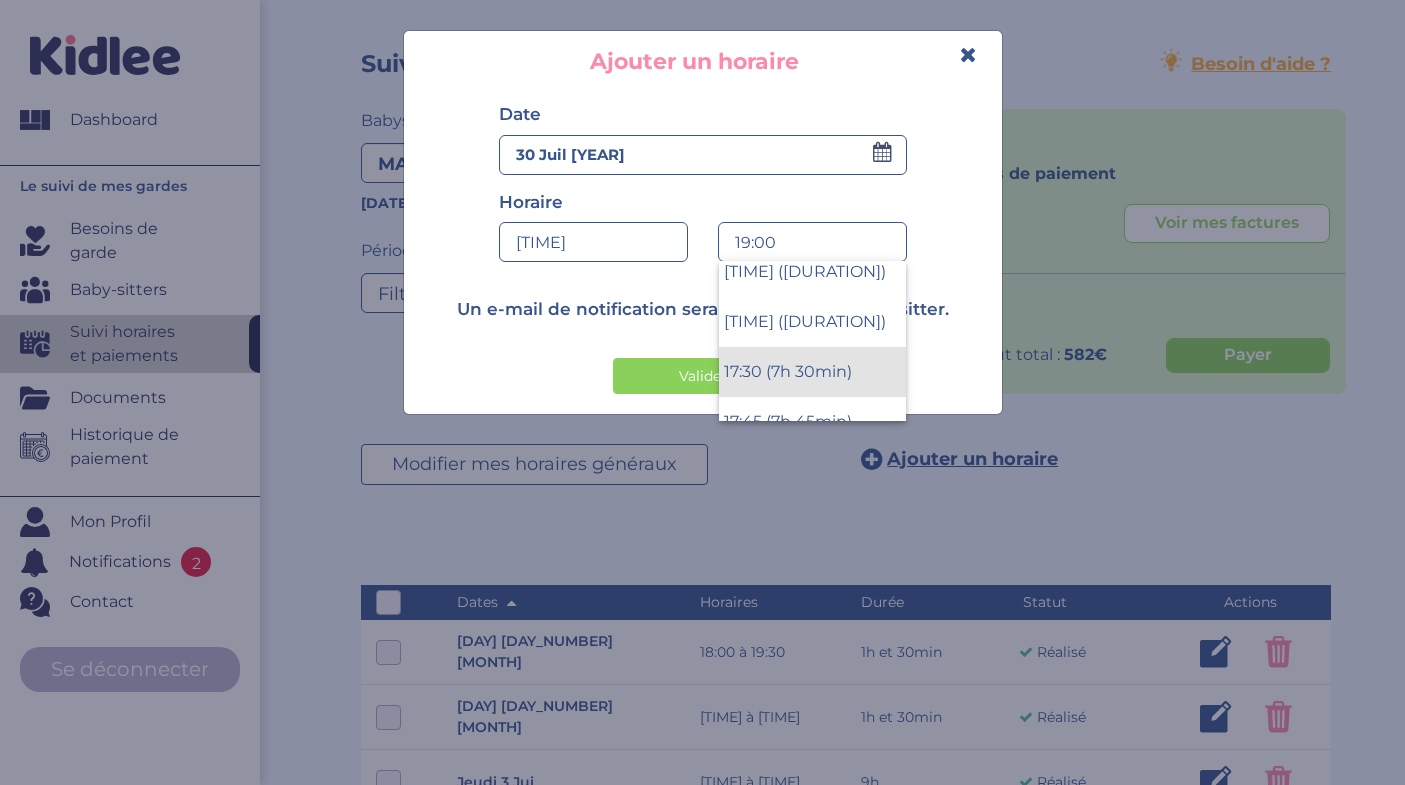 click on "17:30  (7h 30min)" at bounding box center (812, 372) 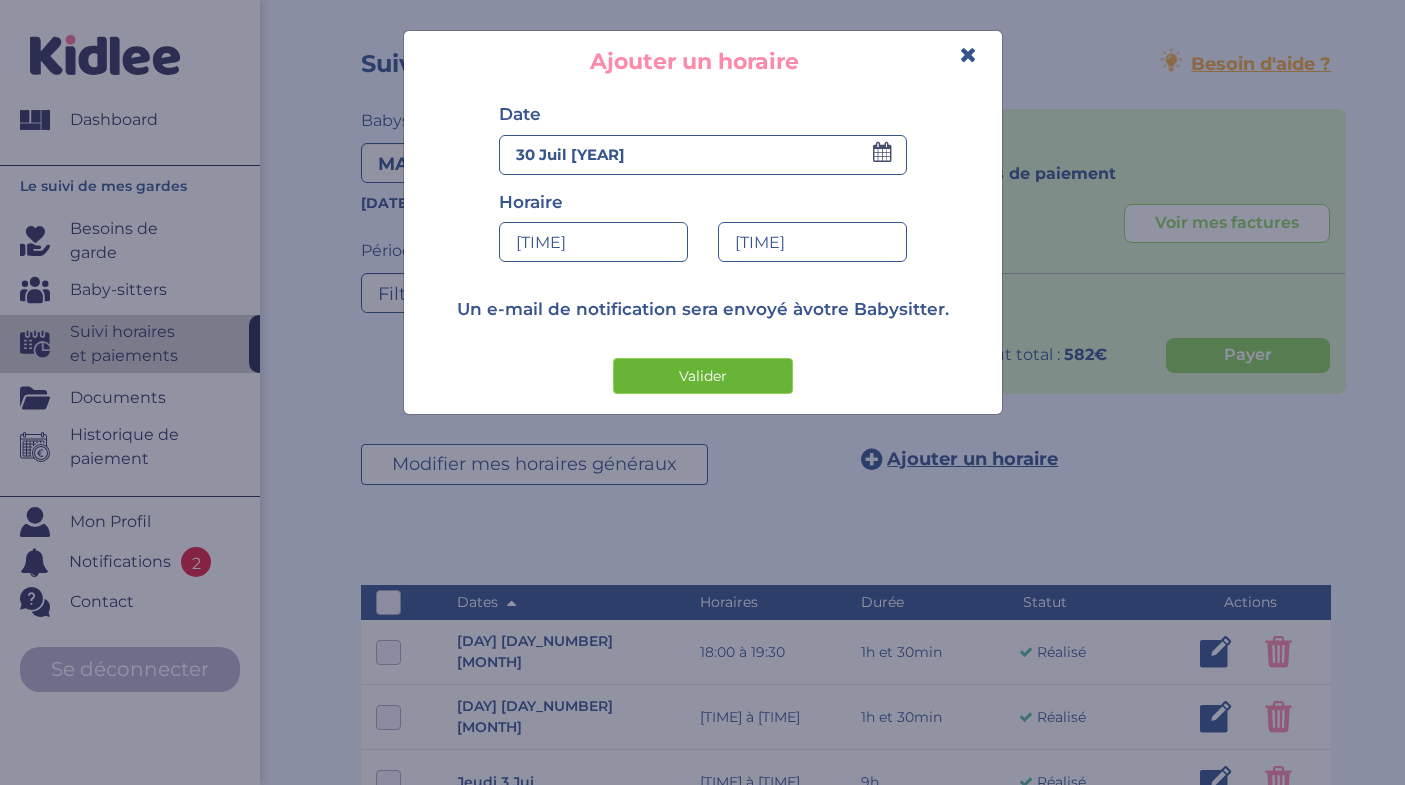 click on "Valider" at bounding box center (703, 376) 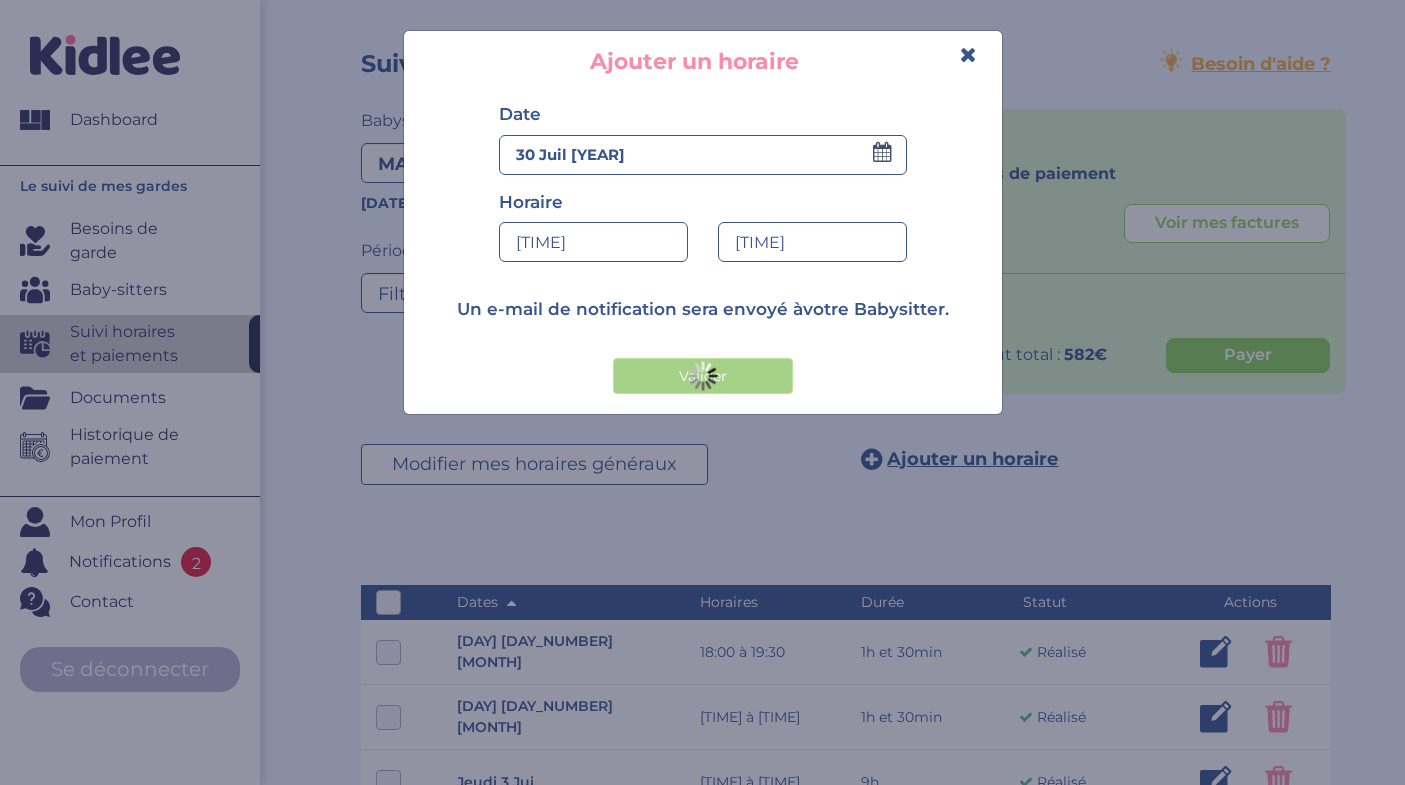 type 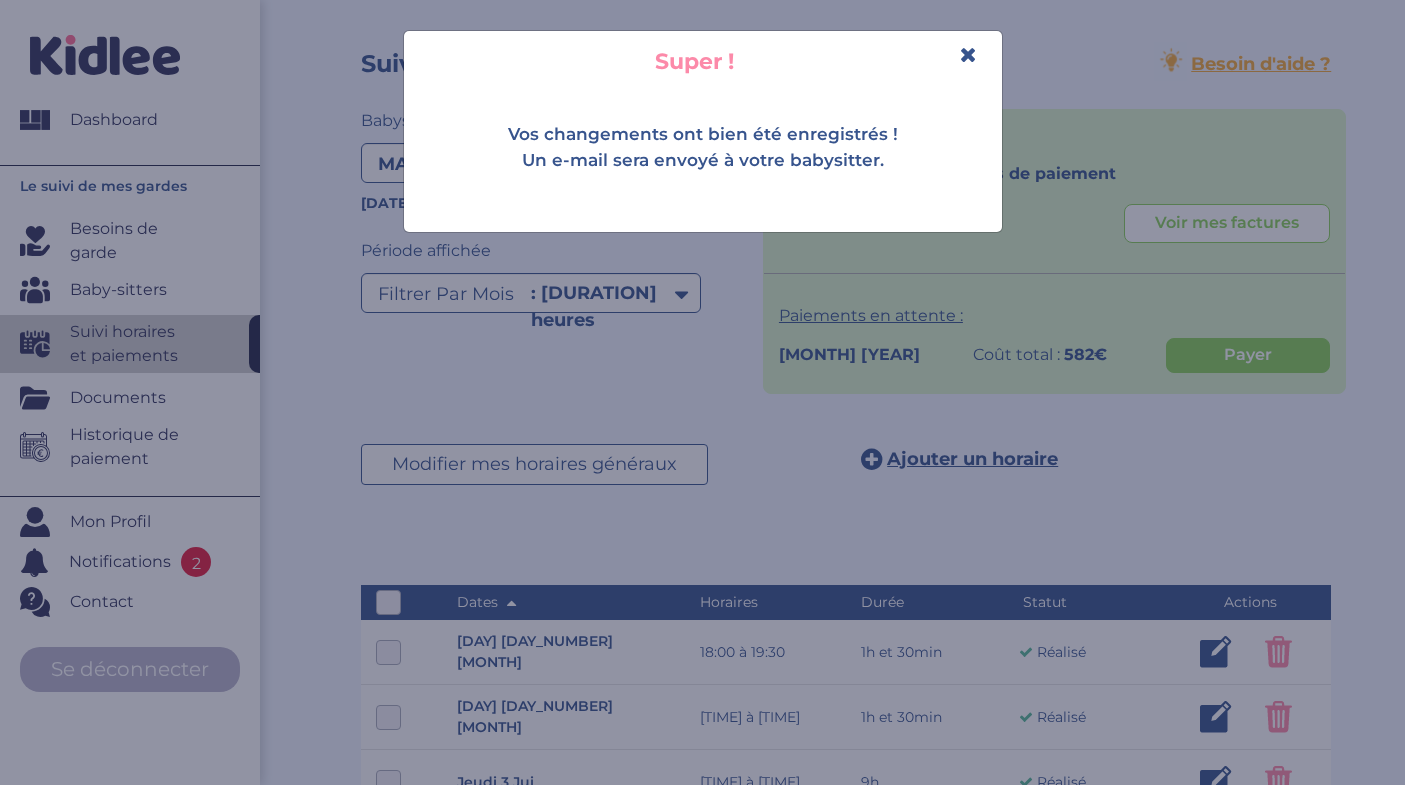 click at bounding box center (968, 54) 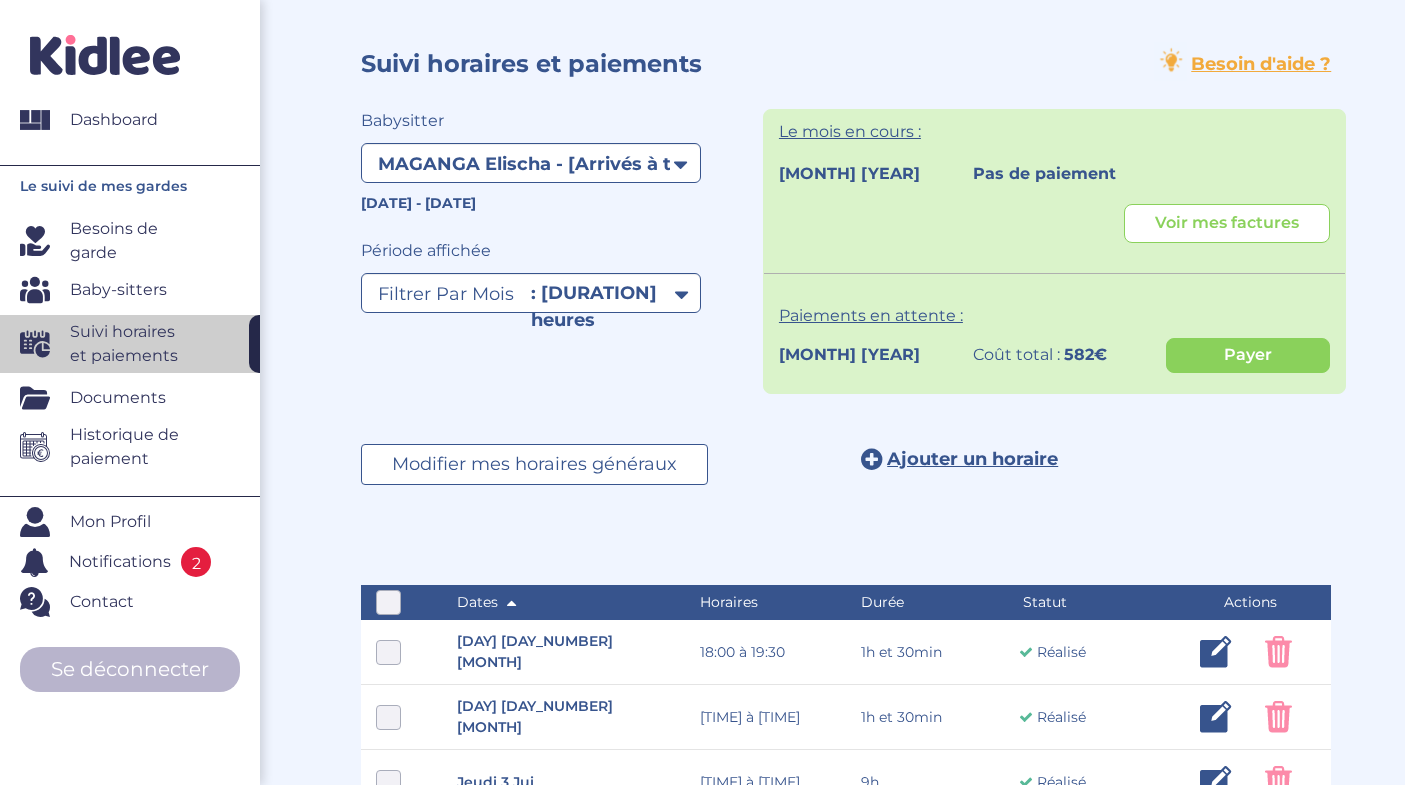 scroll, scrollTop: 0, scrollLeft: 0, axis: both 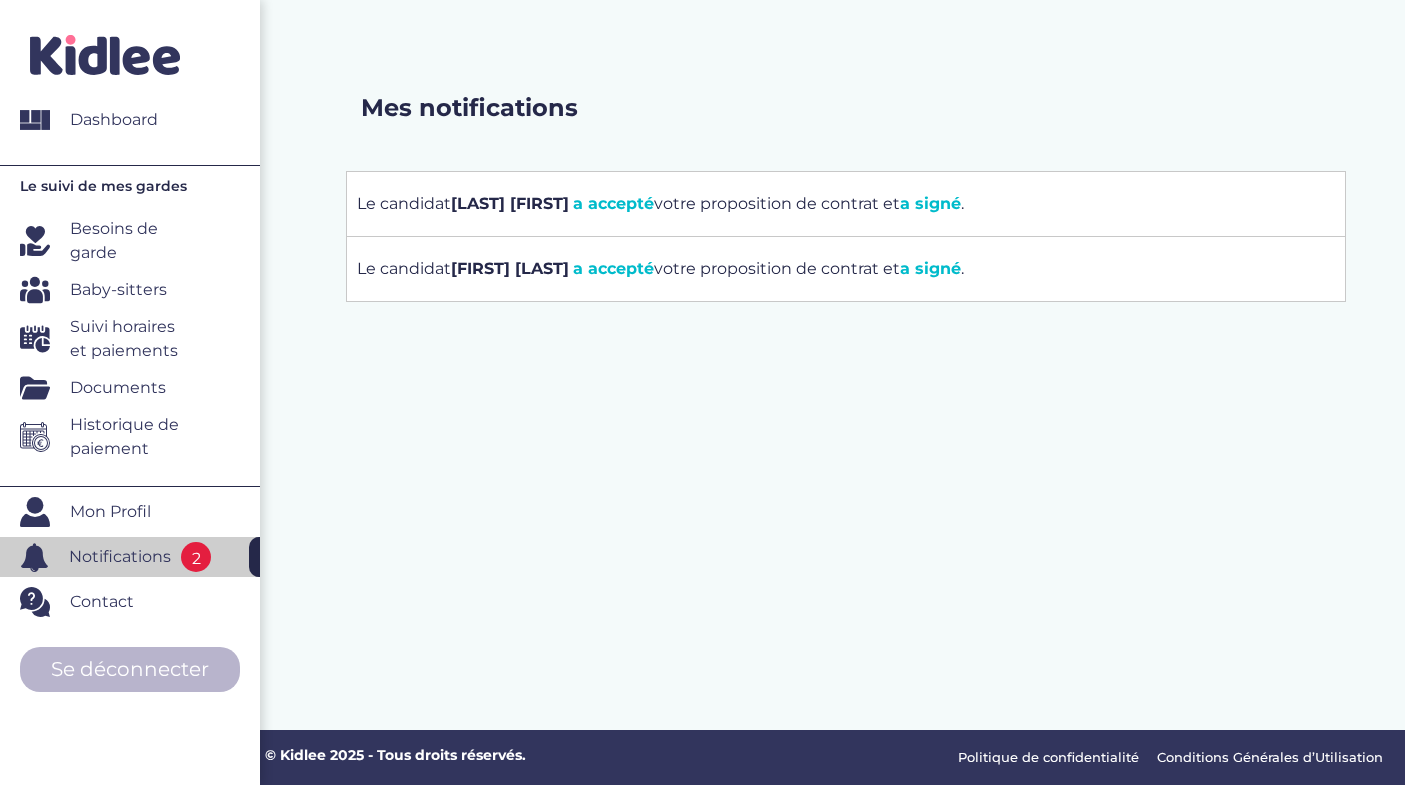click on "Baby-sitters" at bounding box center [118, 290] 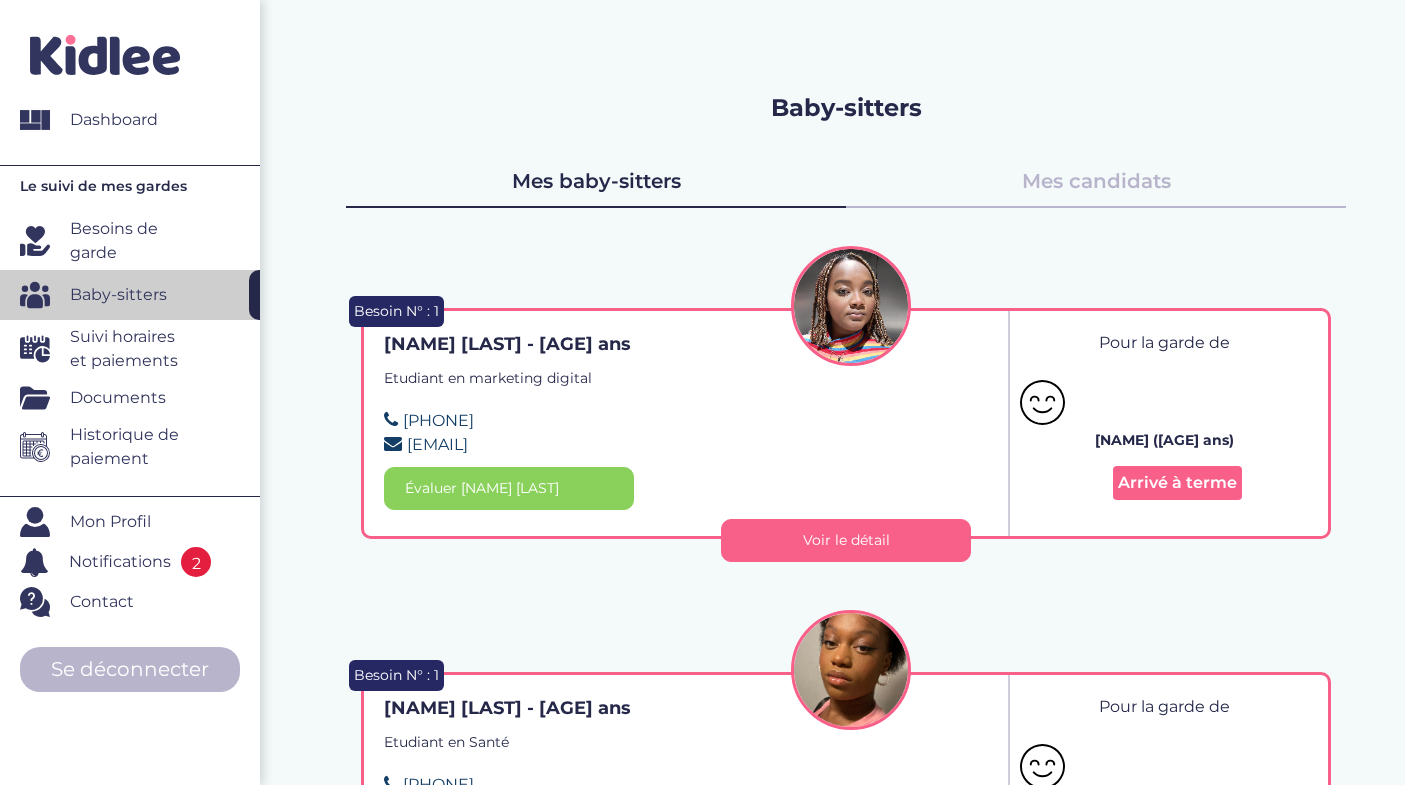 scroll, scrollTop: 0, scrollLeft: 0, axis: both 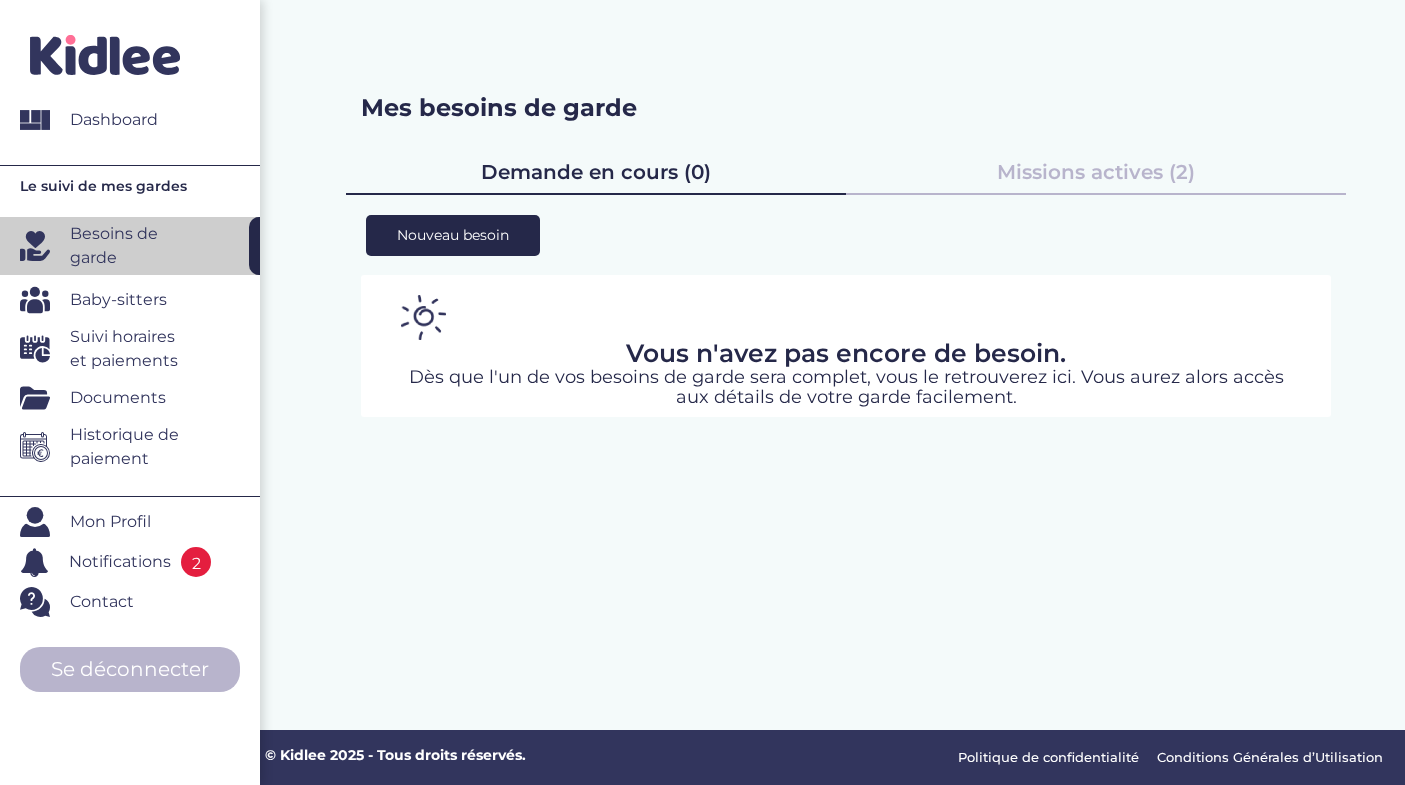 click on "Suivi horaires et paiements" at bounding box center (132, 349) 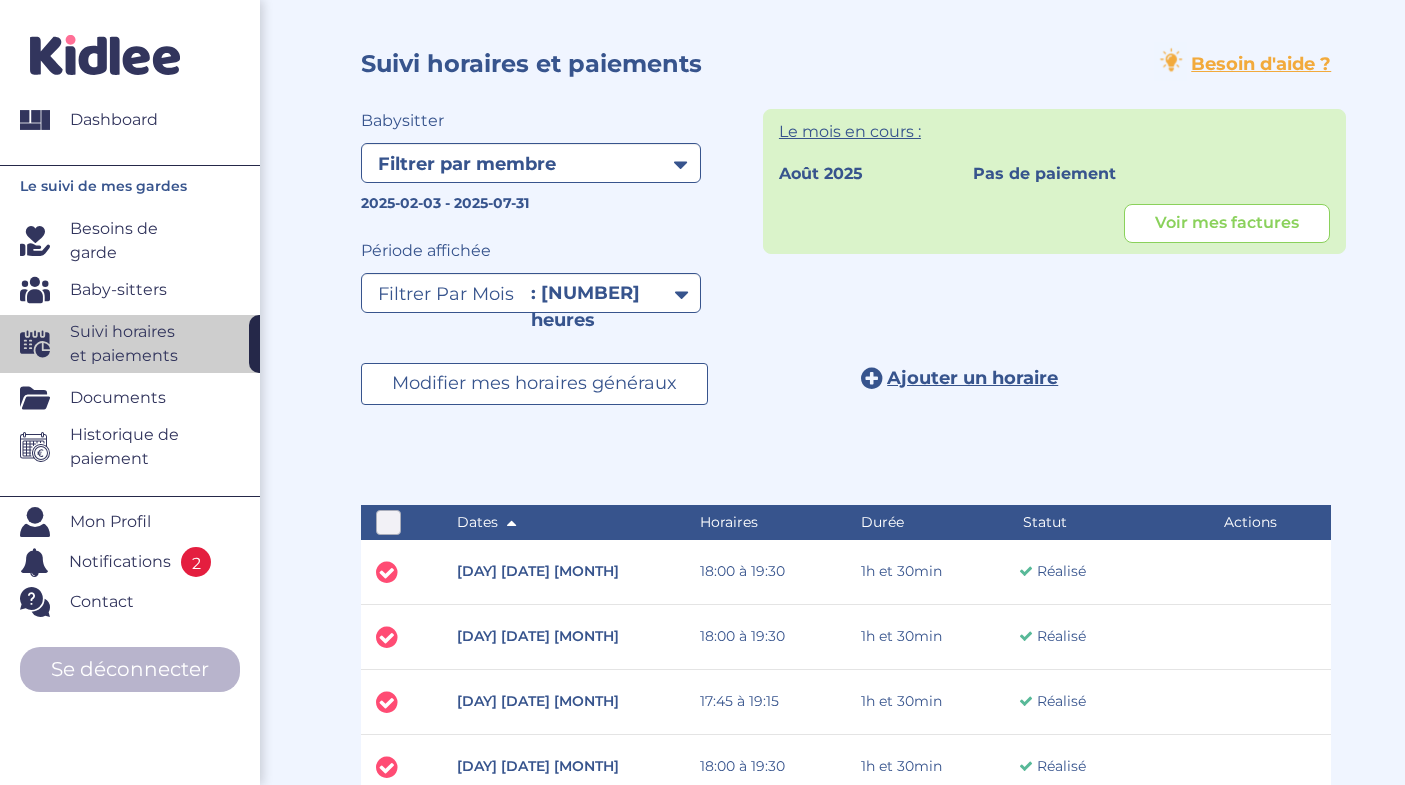 select on "[YEAR]" 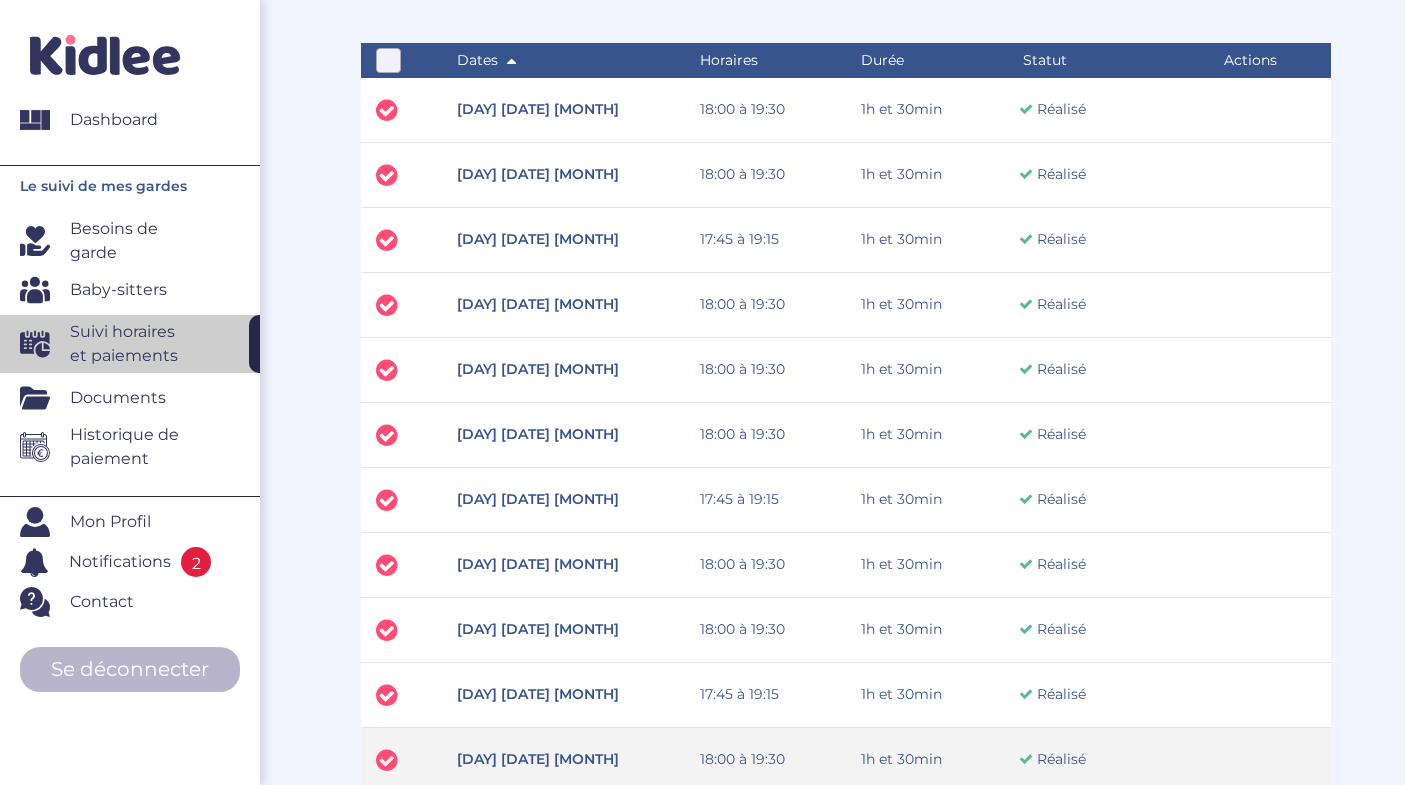 scroll, scrollTop: 17, scrollLeft: 0, axis: vertical 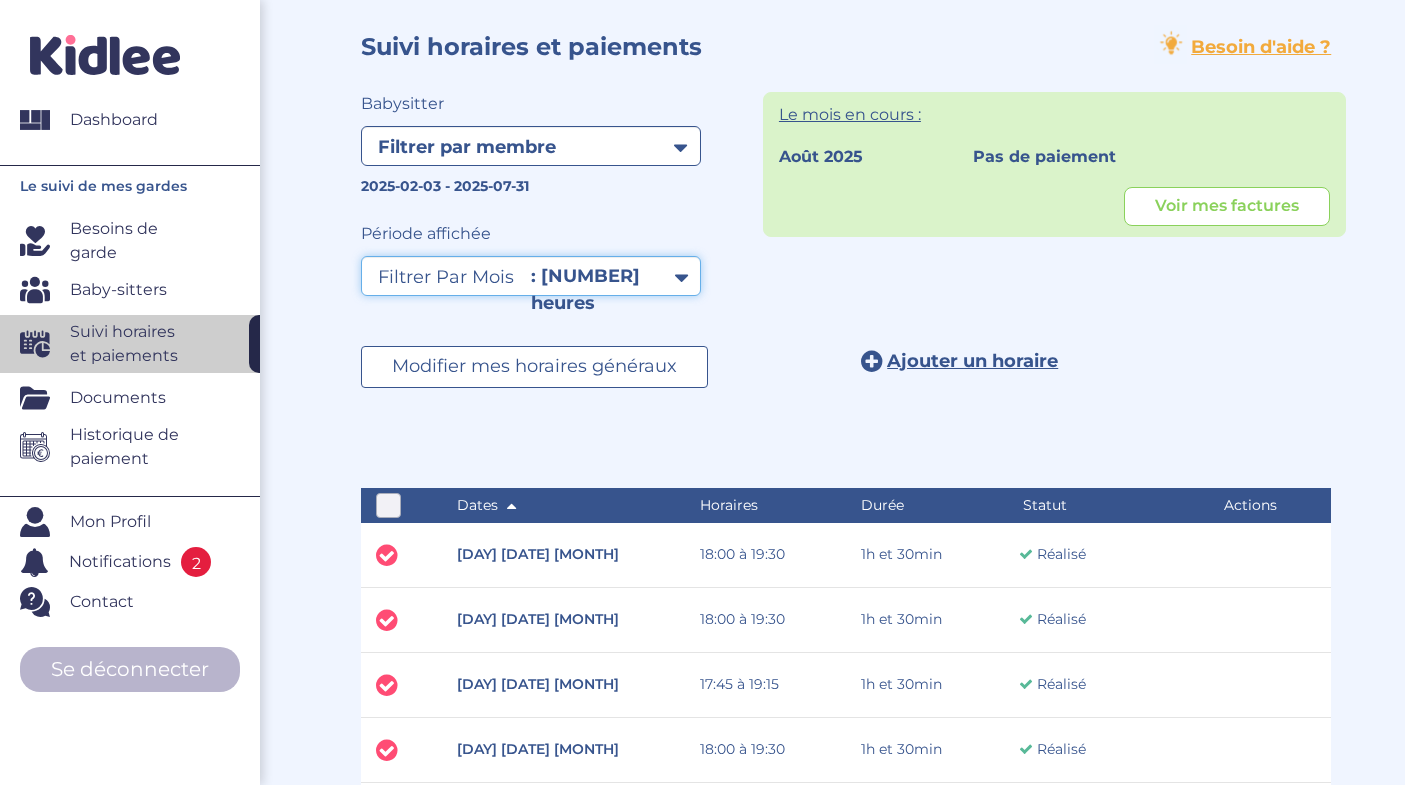 select on "[MONTH] [YEAR]" 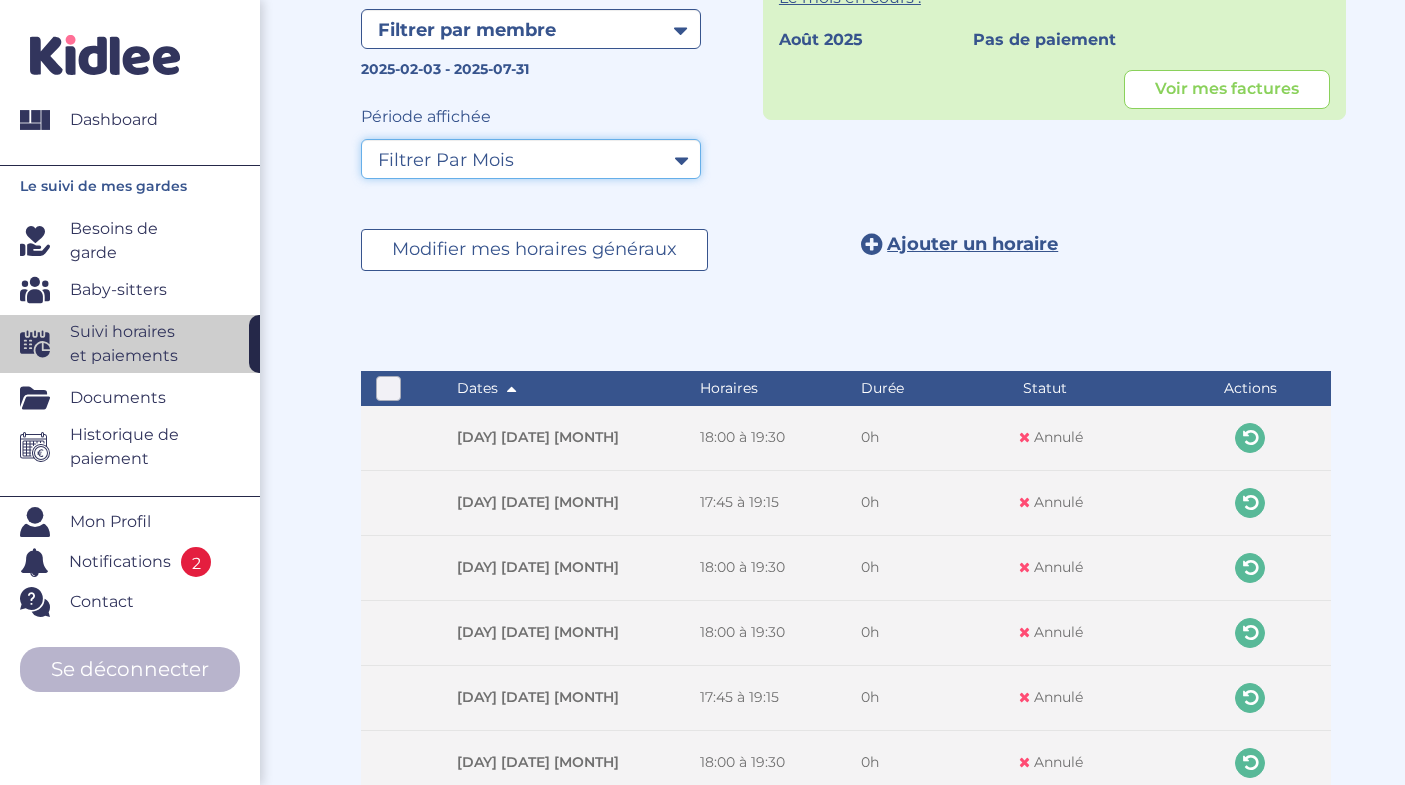 scroll, scrollTop: 0, scrollLeft: 0, axis: both 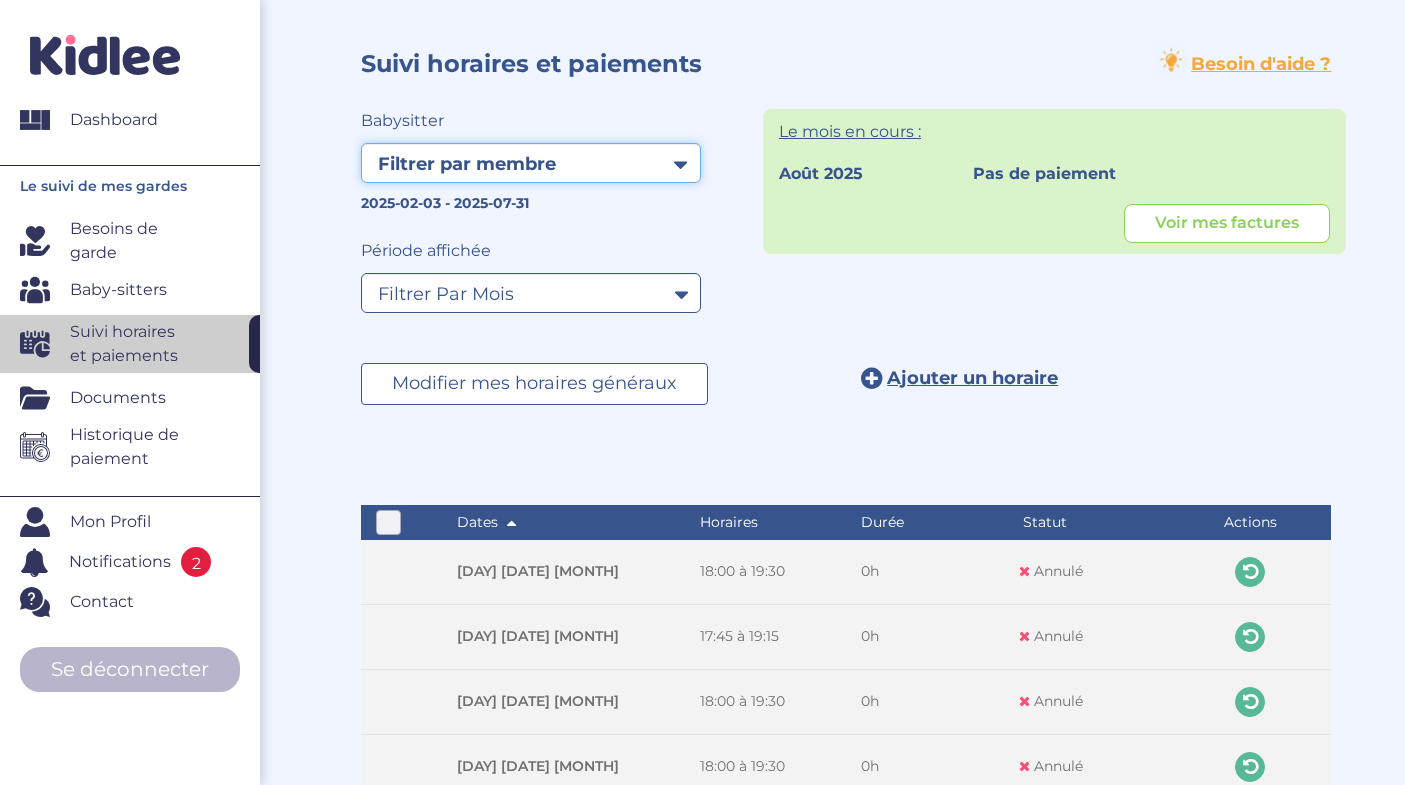 select on "2026" 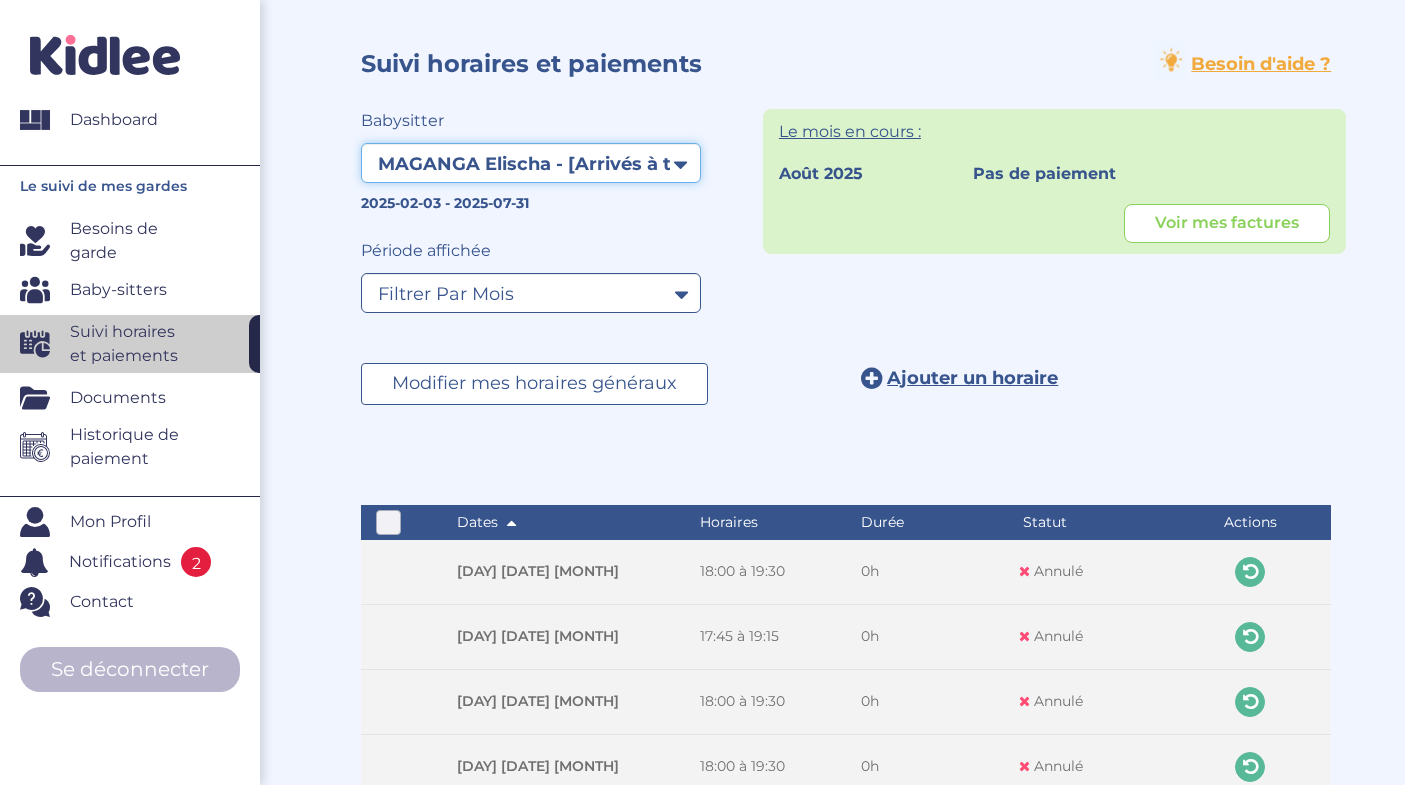 select on "[MONTH] [YEAR]" 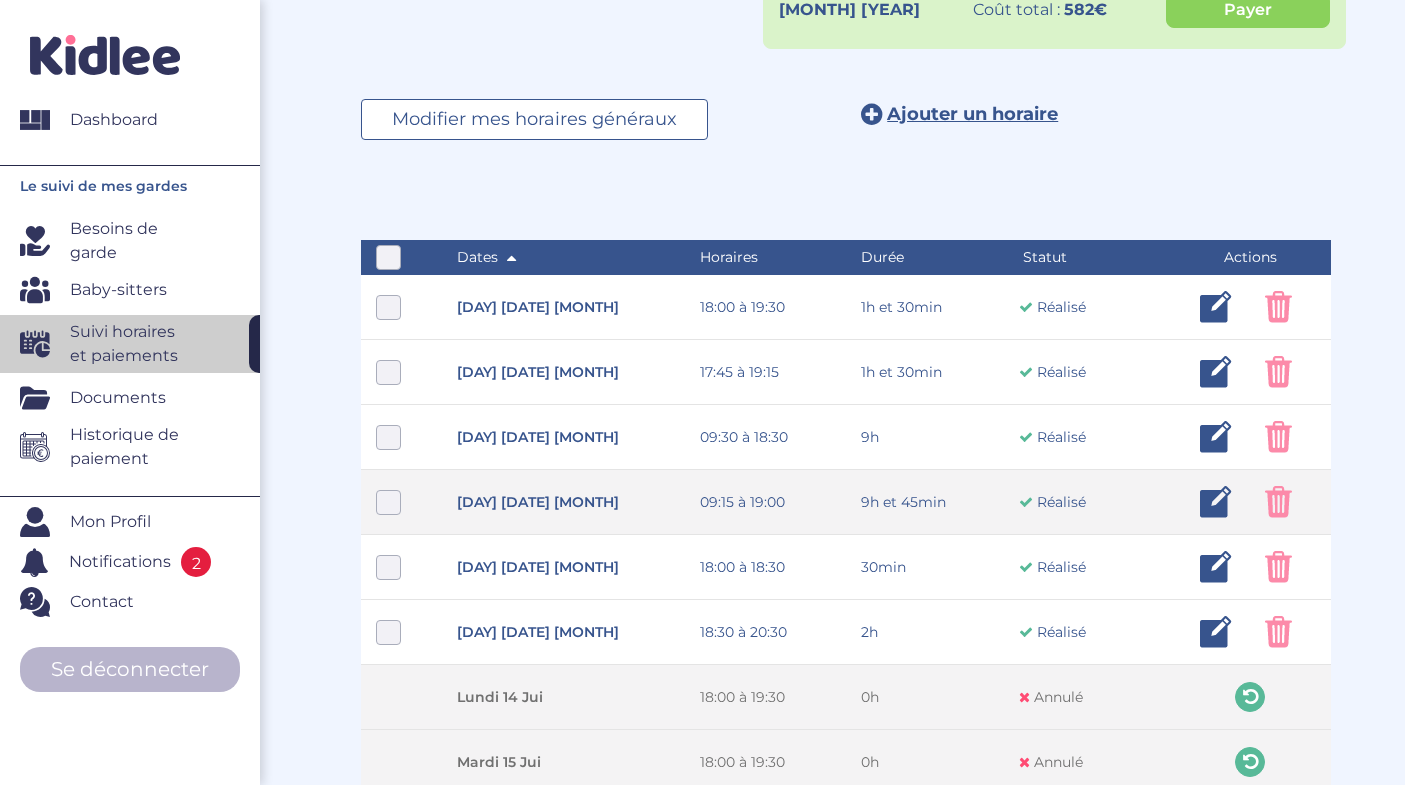 scroll, scrollTop: 423, scrollLeft: 0, axis: vertical 